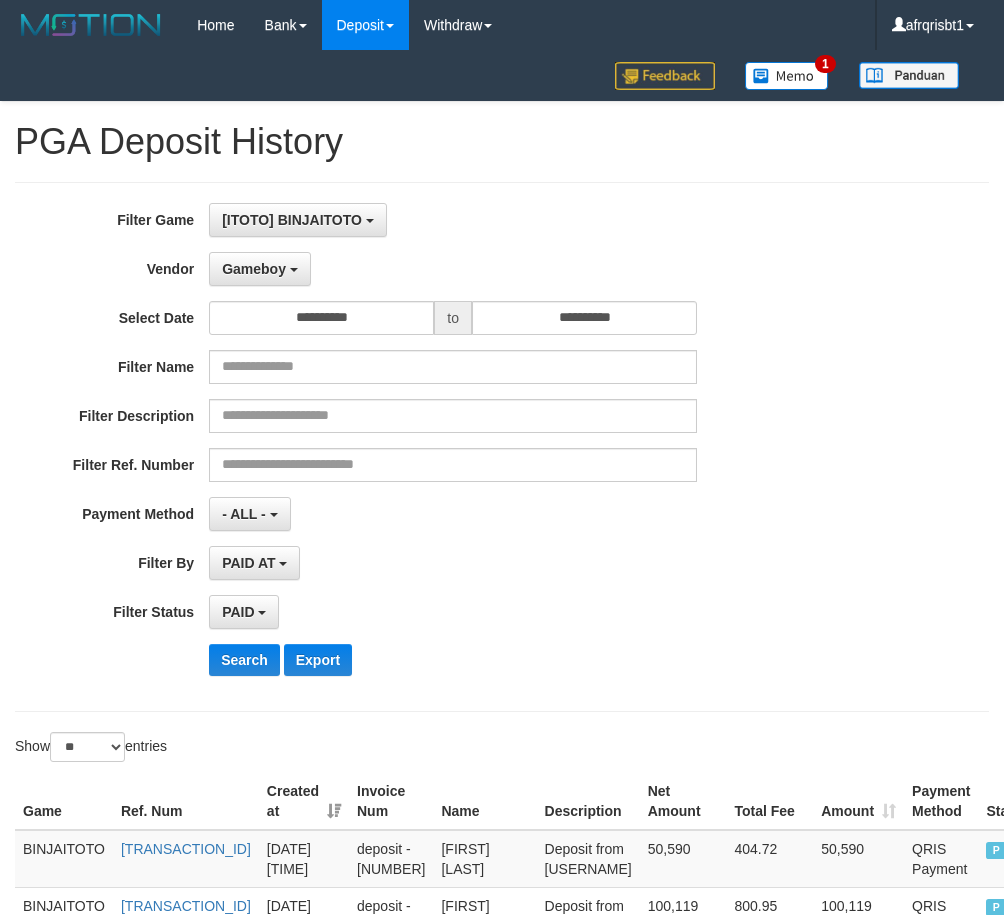 select on "**********" 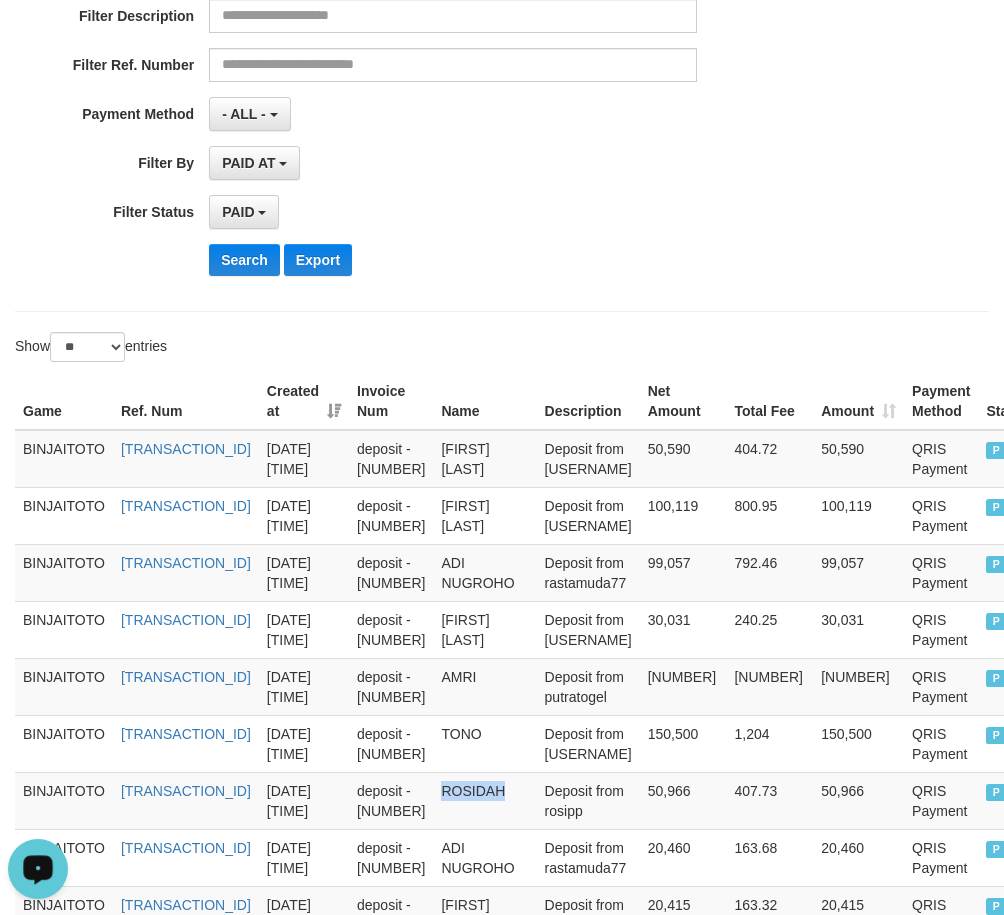 click on "Search" at bounding box center [244, 260] 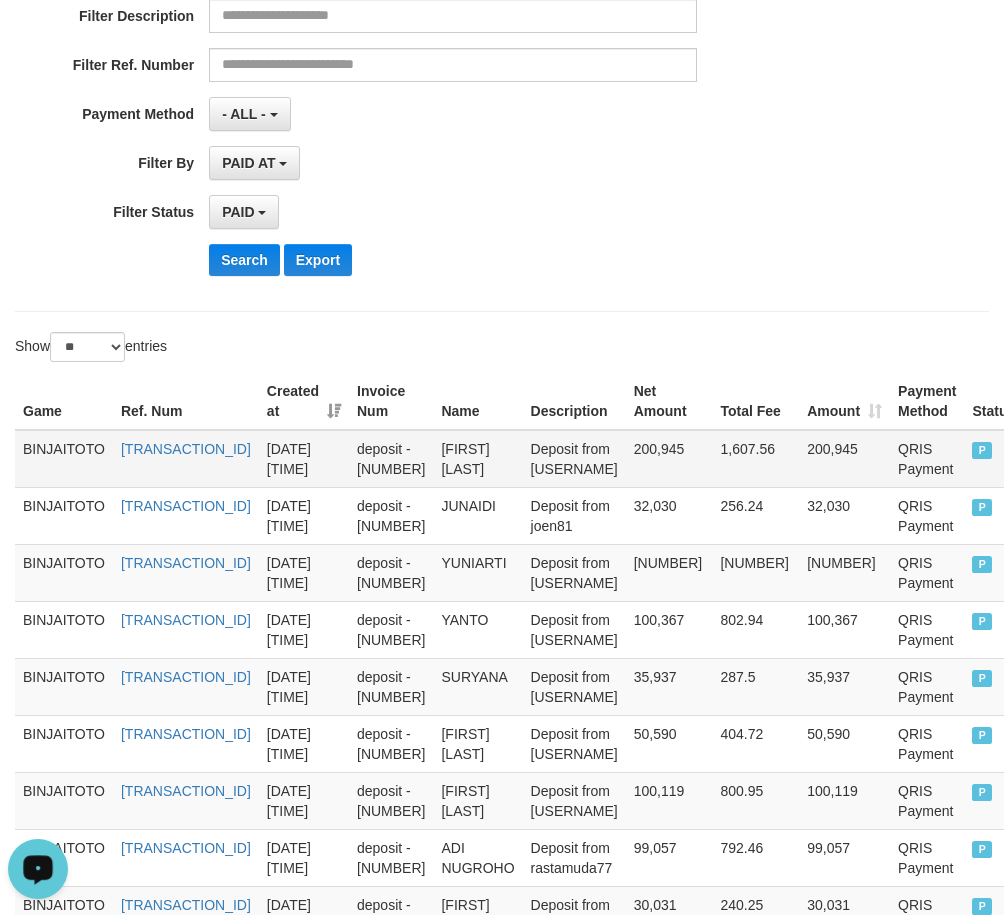 click on "[FIRST] [LAST]" at bounding box center [477, 459] 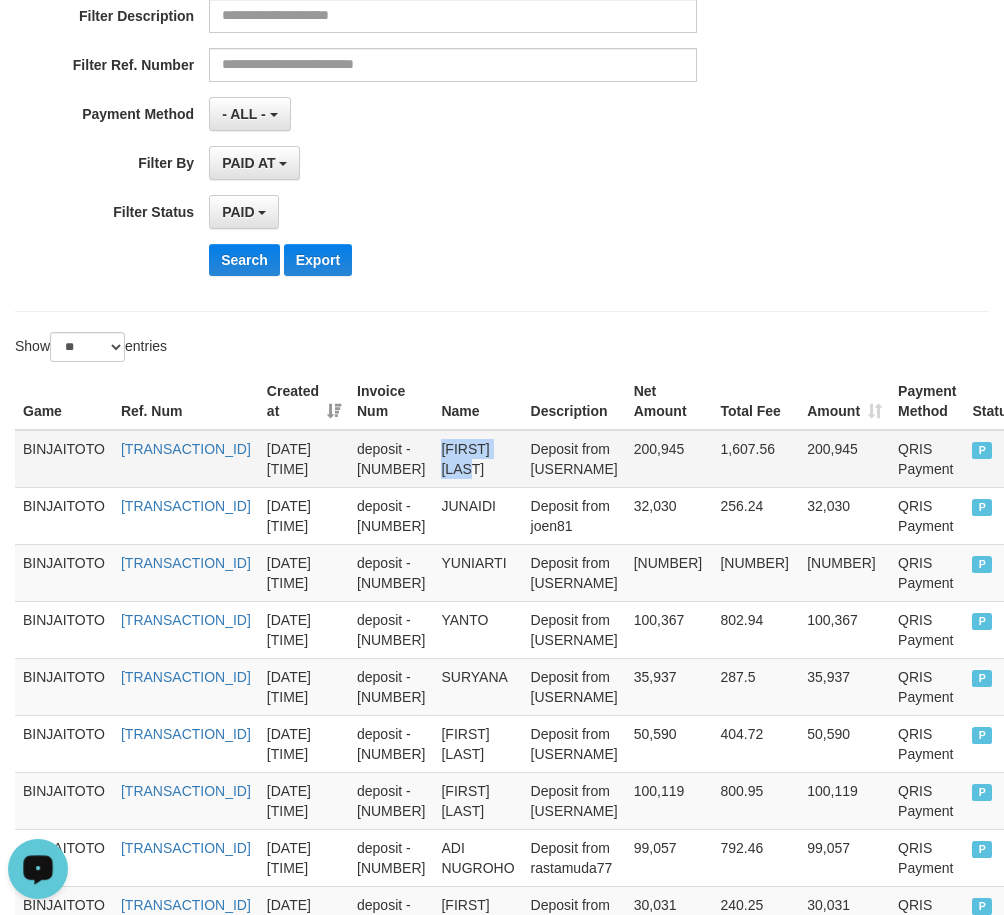drag, startPoint x: 585, startPoint y: 449, endPoint x: 605, endPoint y: 475, distance: 32.80244 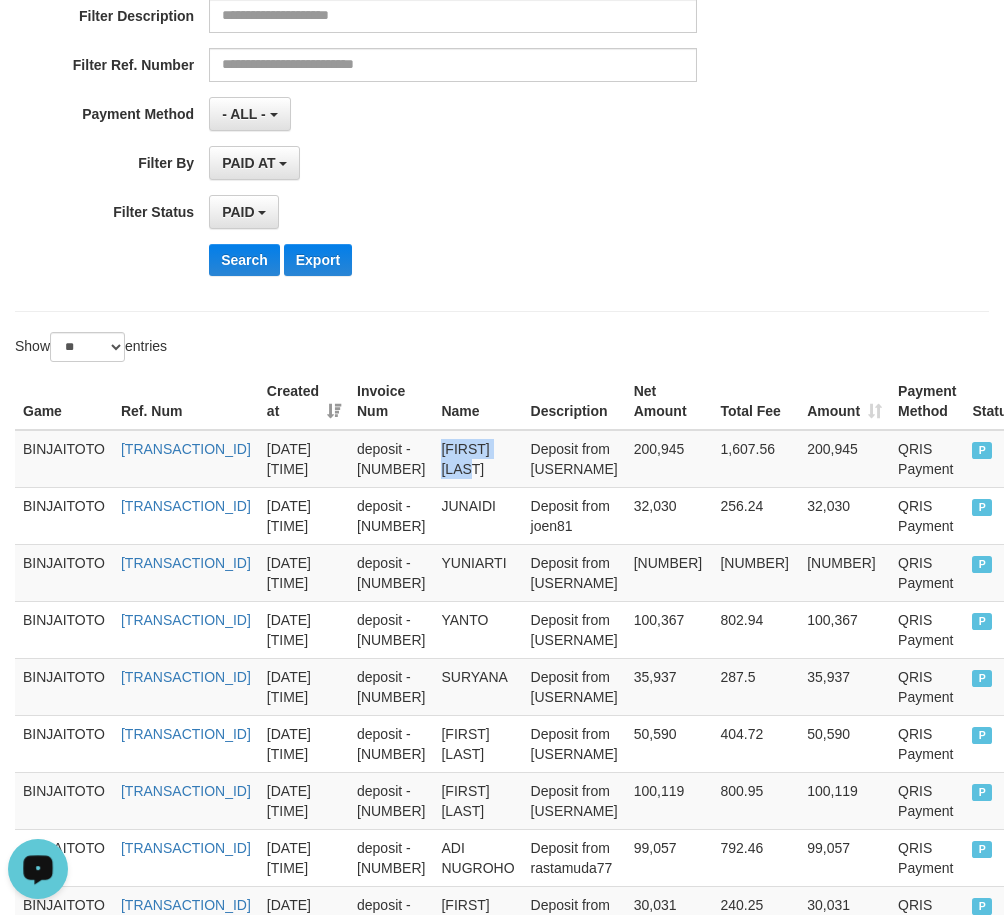 copy on "[FIRST] [LAST]" 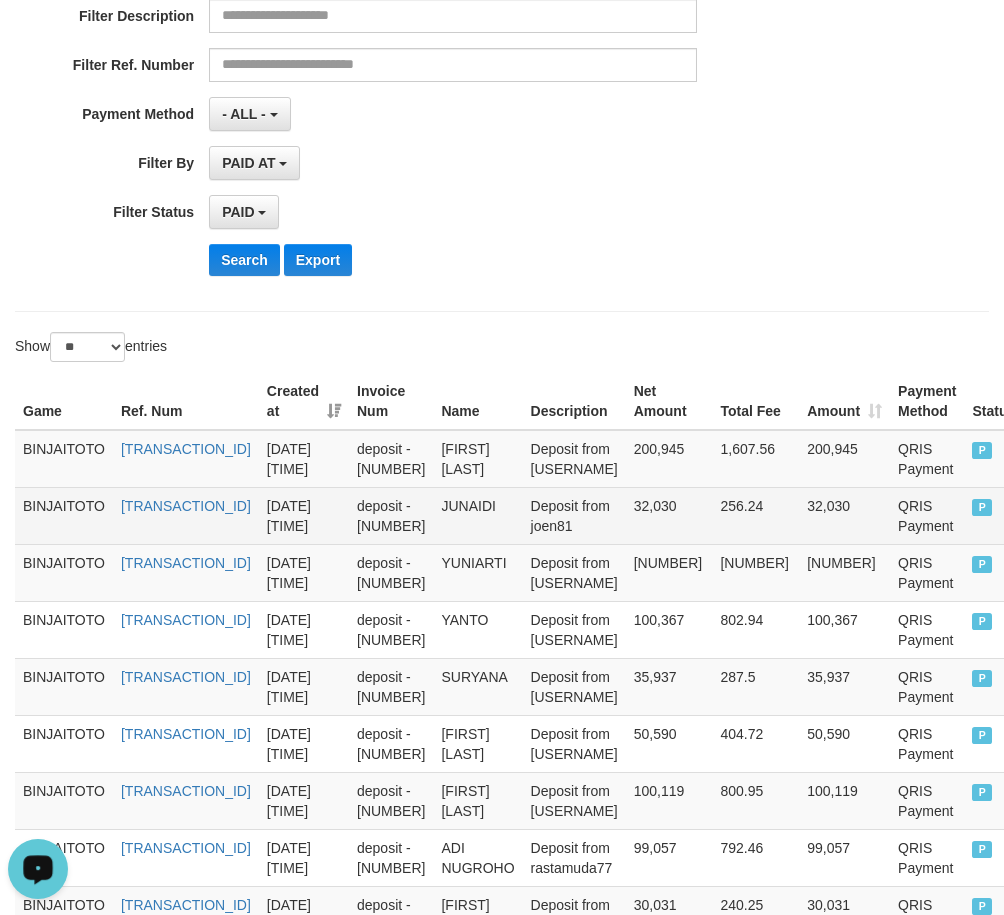 click on "JUNAIDI" at bounding box center (477, 515) 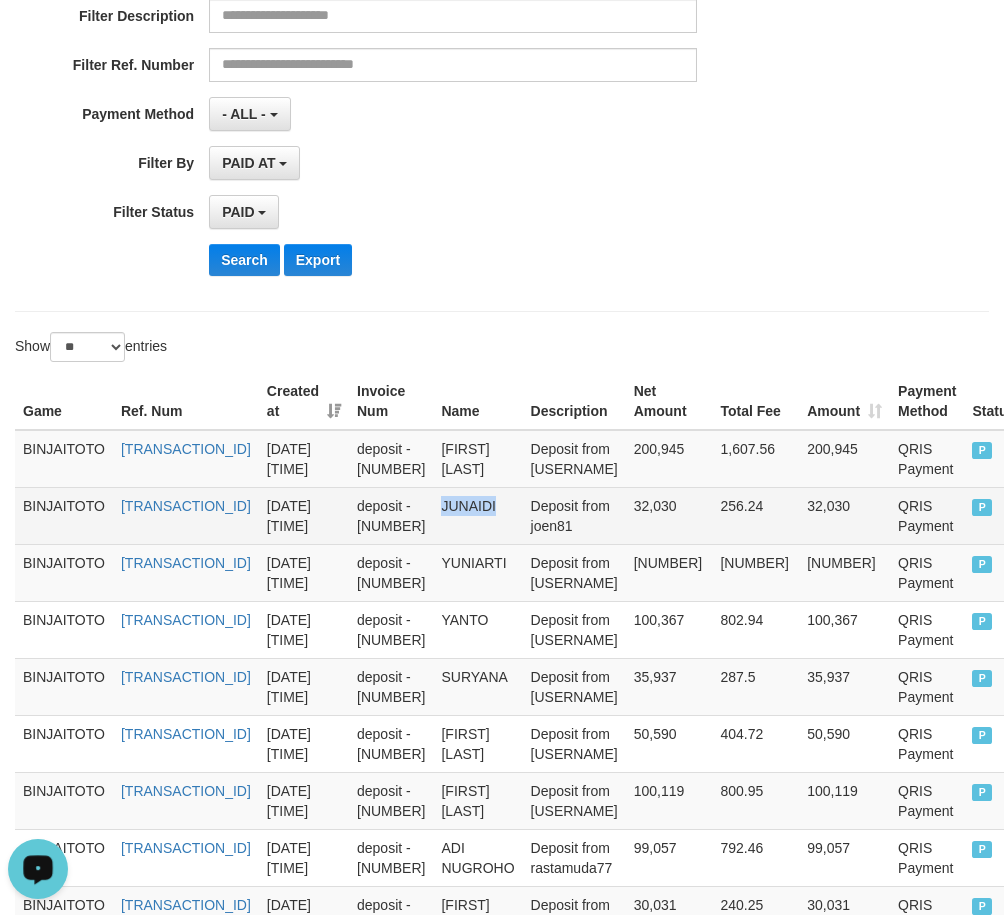 click on "JUNAIDI" at bounding box center [477, 515] 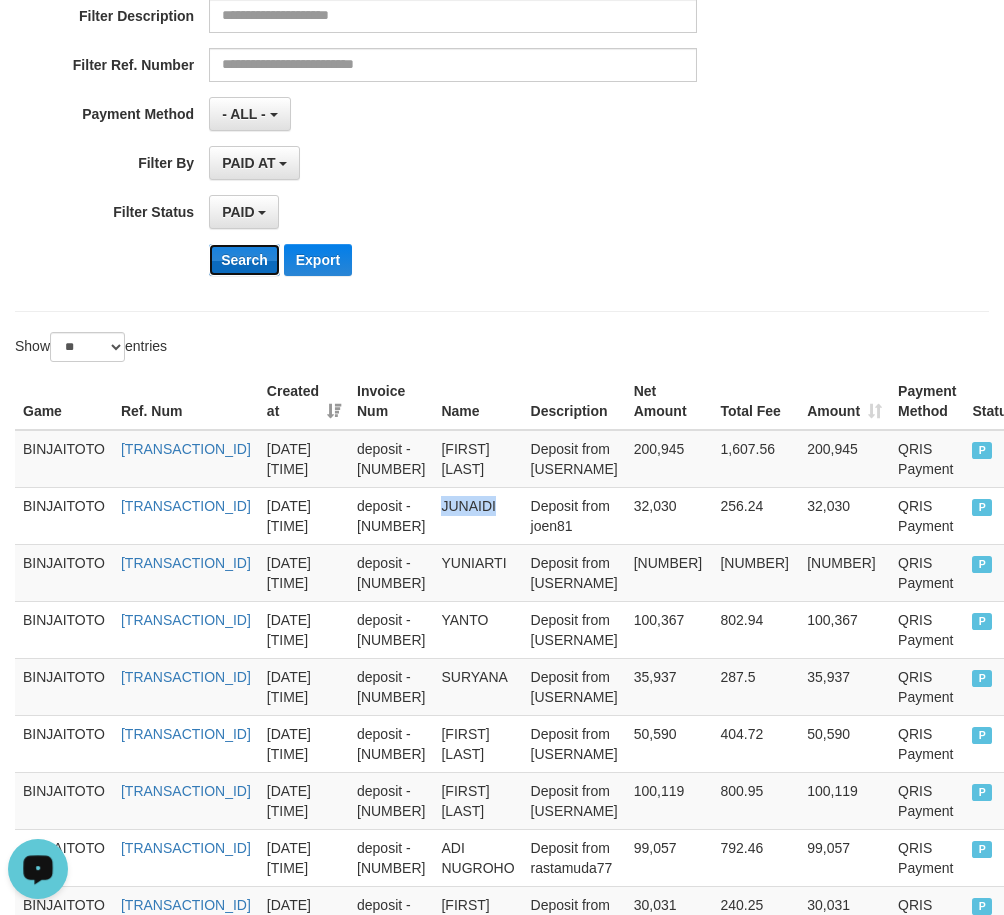 click on "Search" at bounding box center (244, 260) 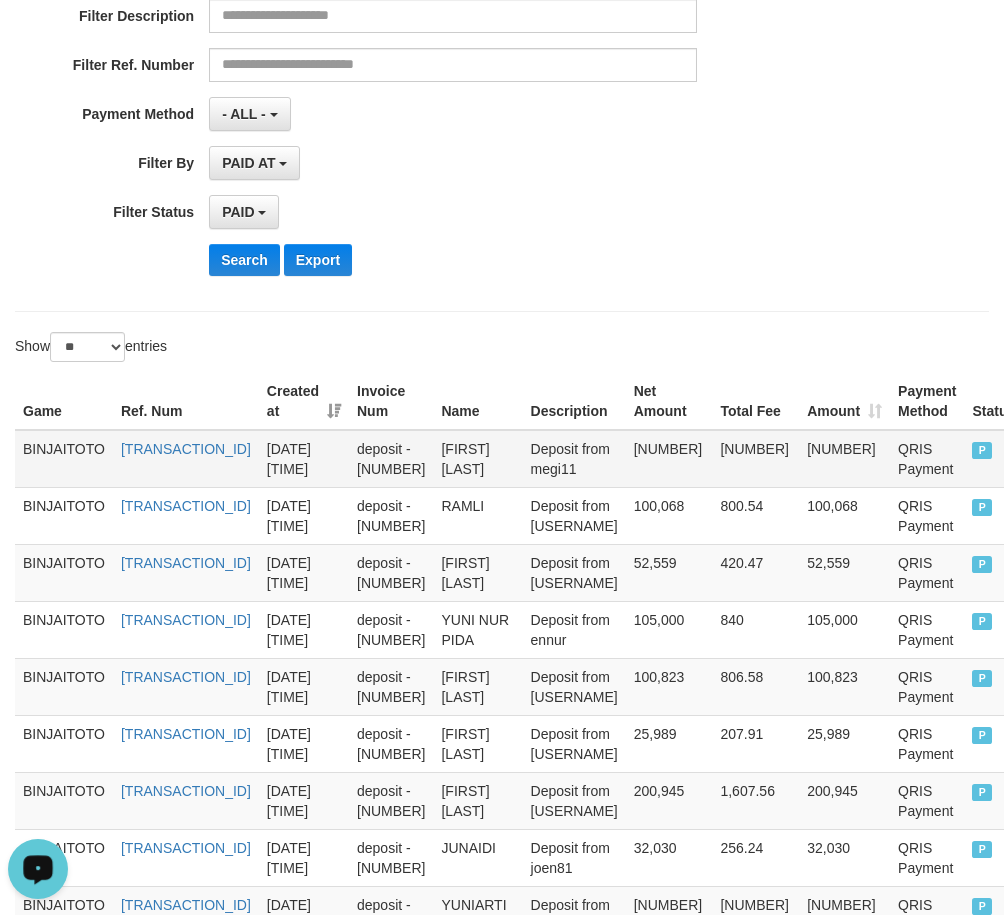 click on "[FIRST] [LAST]" at bounding box center [477, 459] 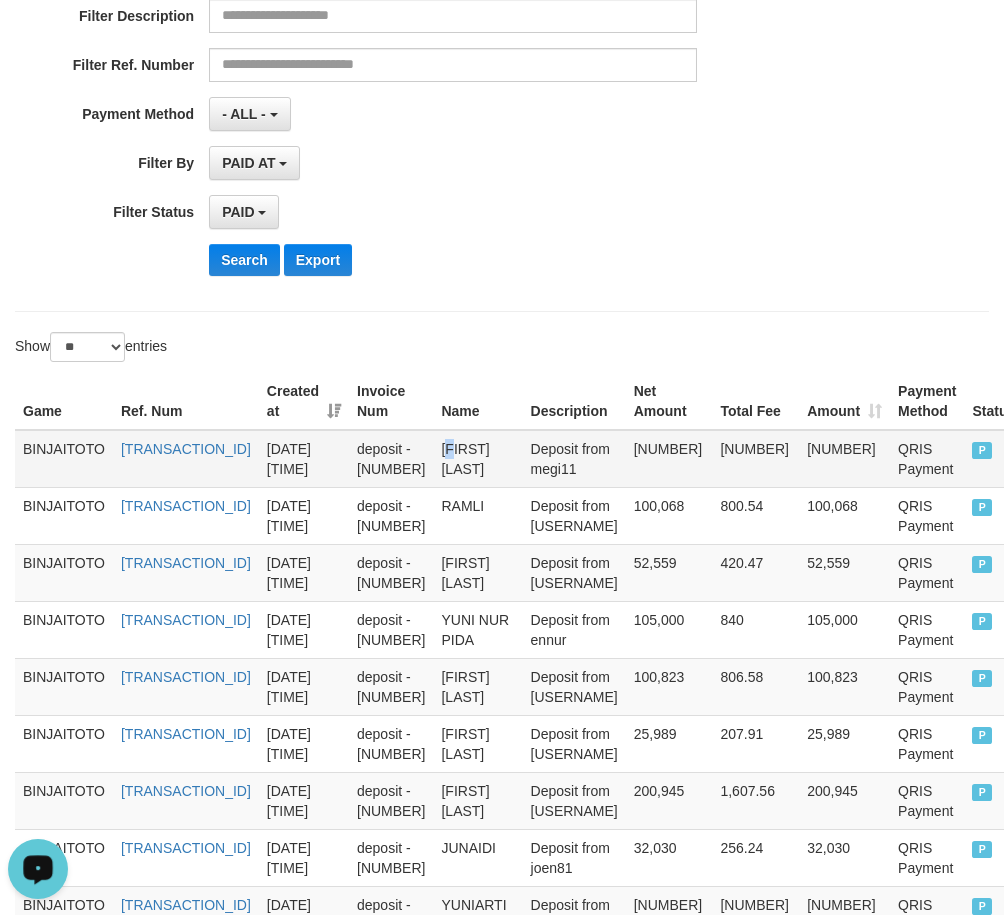 click on "[FIRST] [LAST]" at bounding box center [477, 459] 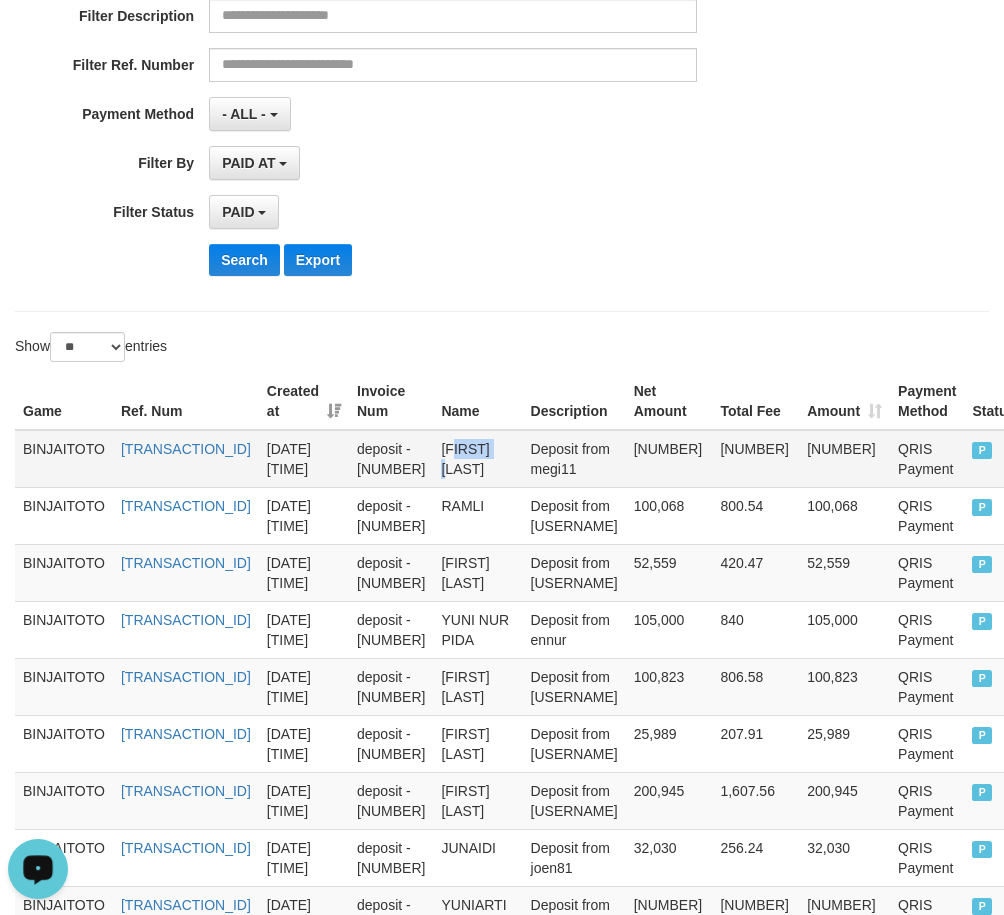 drag, startPoint x: 603, startPoint y: 469, endPoint x: 615, endPoint y: 476, distance: 13.892444 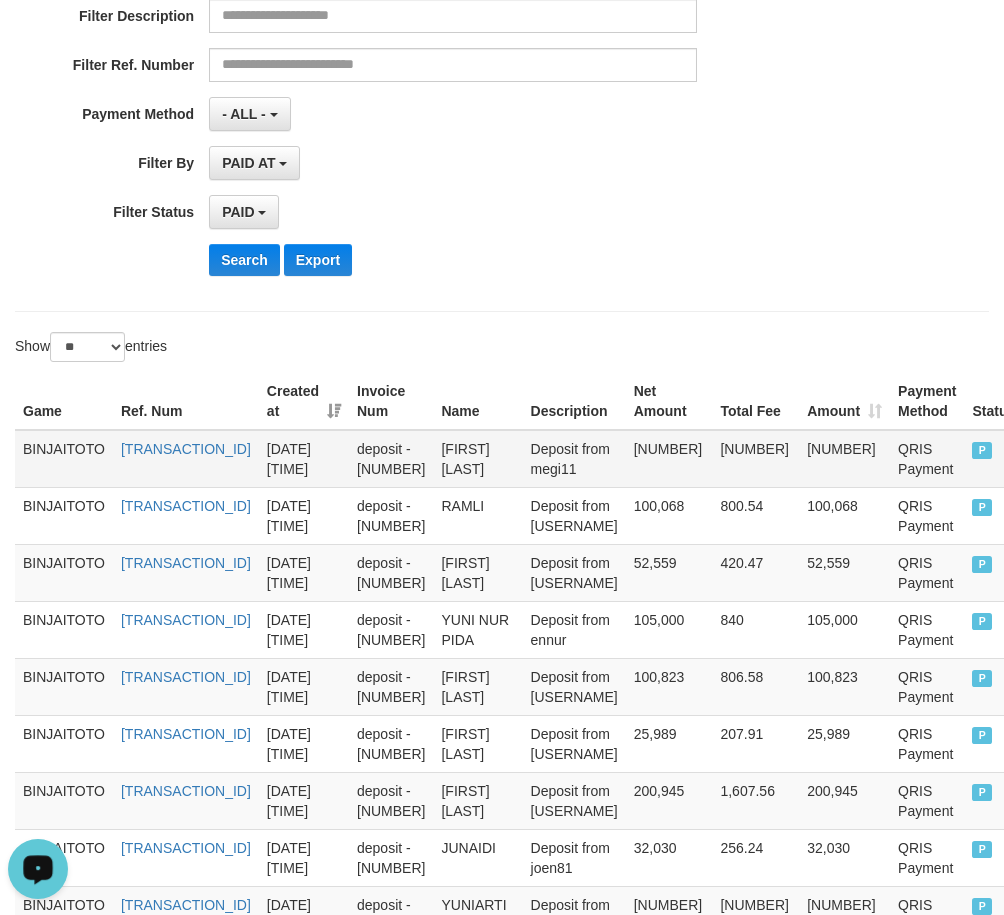 click on "[FIRST] [LAST]" at bounding box center (477, 459) 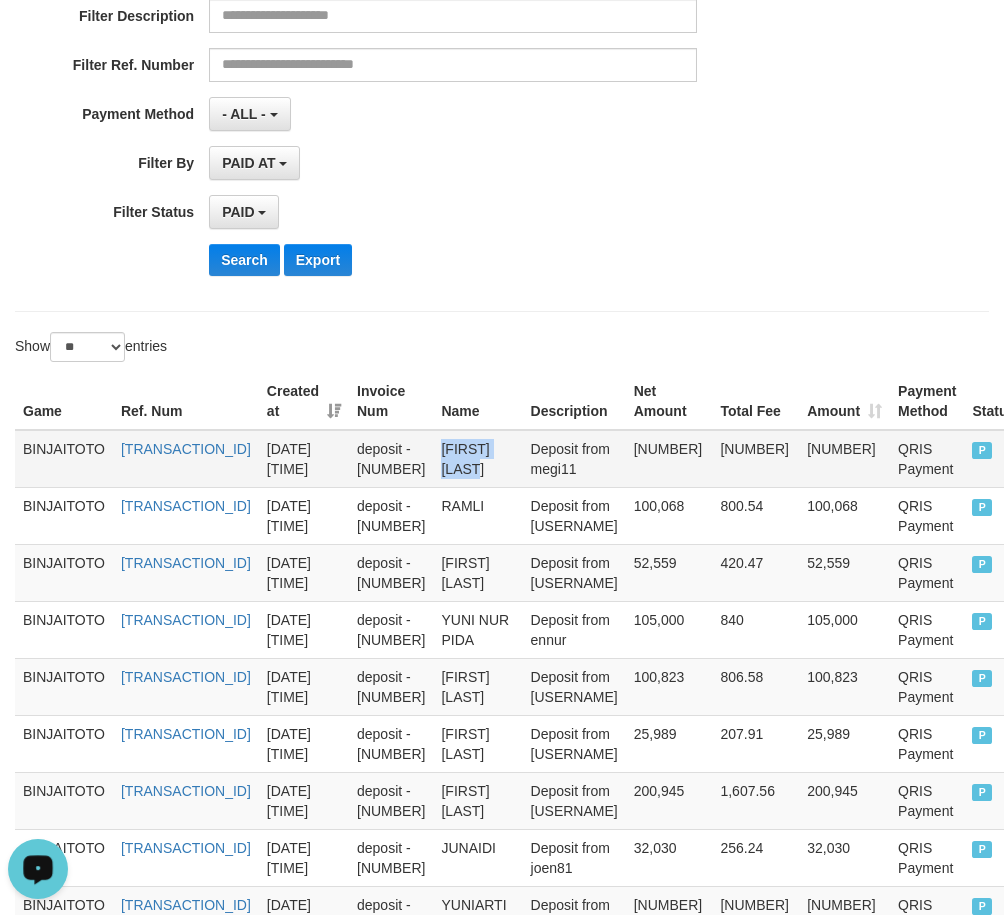 drag, startPoint x: 587, startPoint y: 453, endPoint x: 613, endPoint y: 462, distance: 27.513634 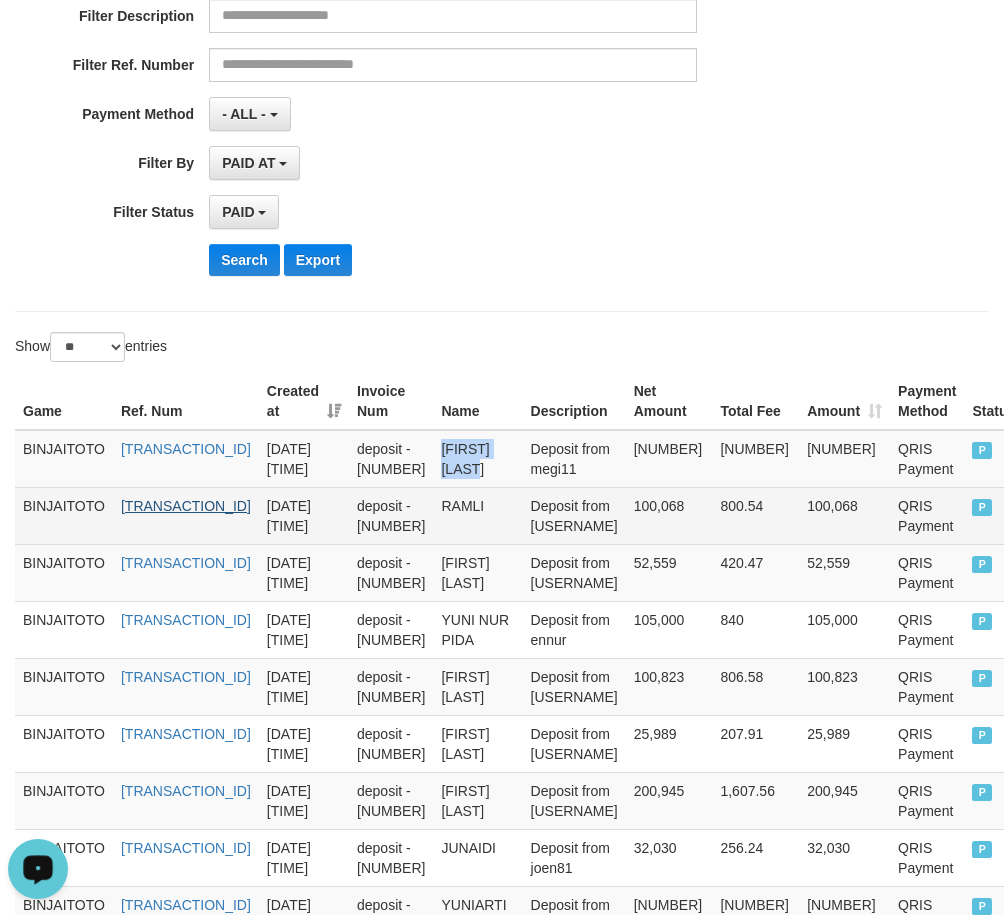 copy on "[FIRST] [LAST]" 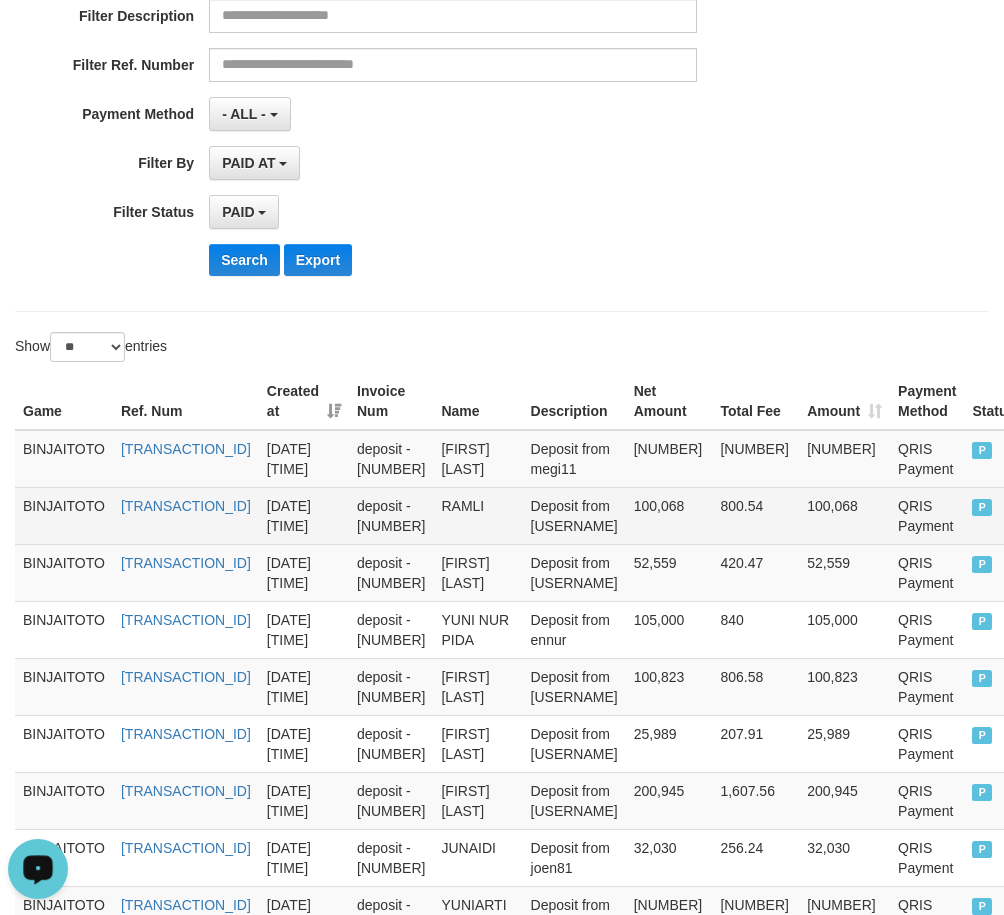 click on "RAMLI" at bounding box center [477, 515] 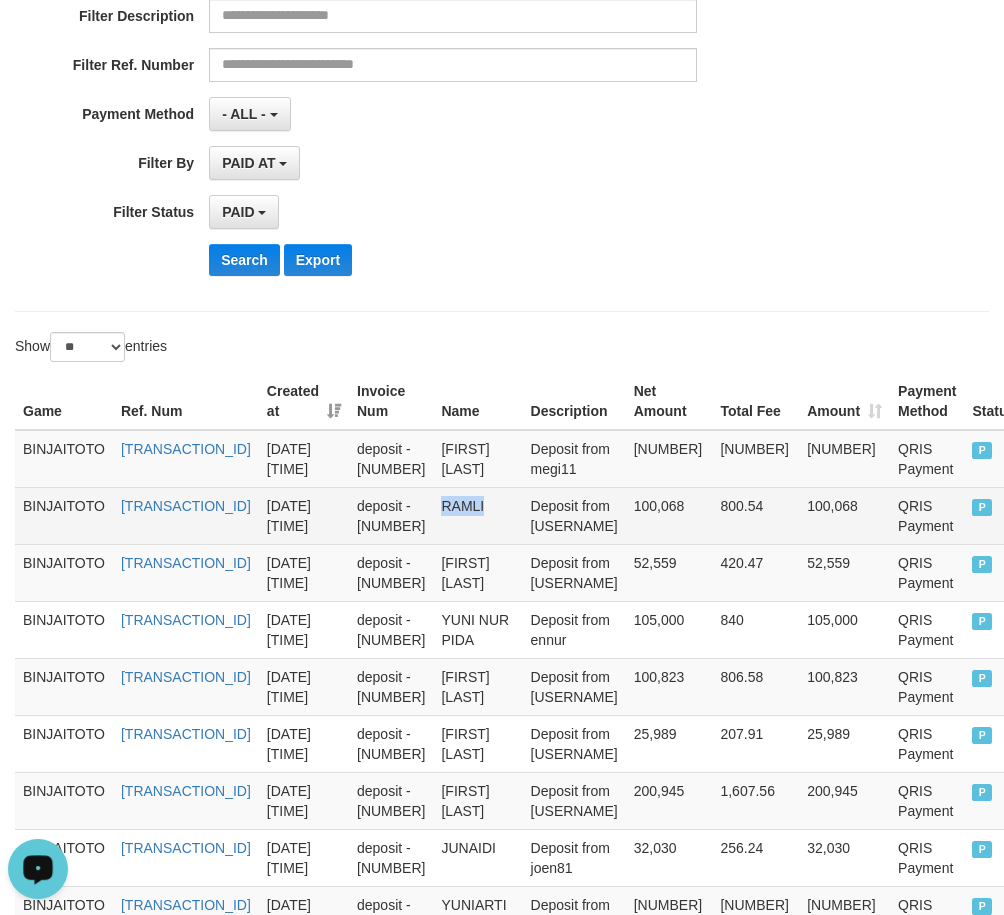 click on "RAMLI" at bounding box center (477, 515) 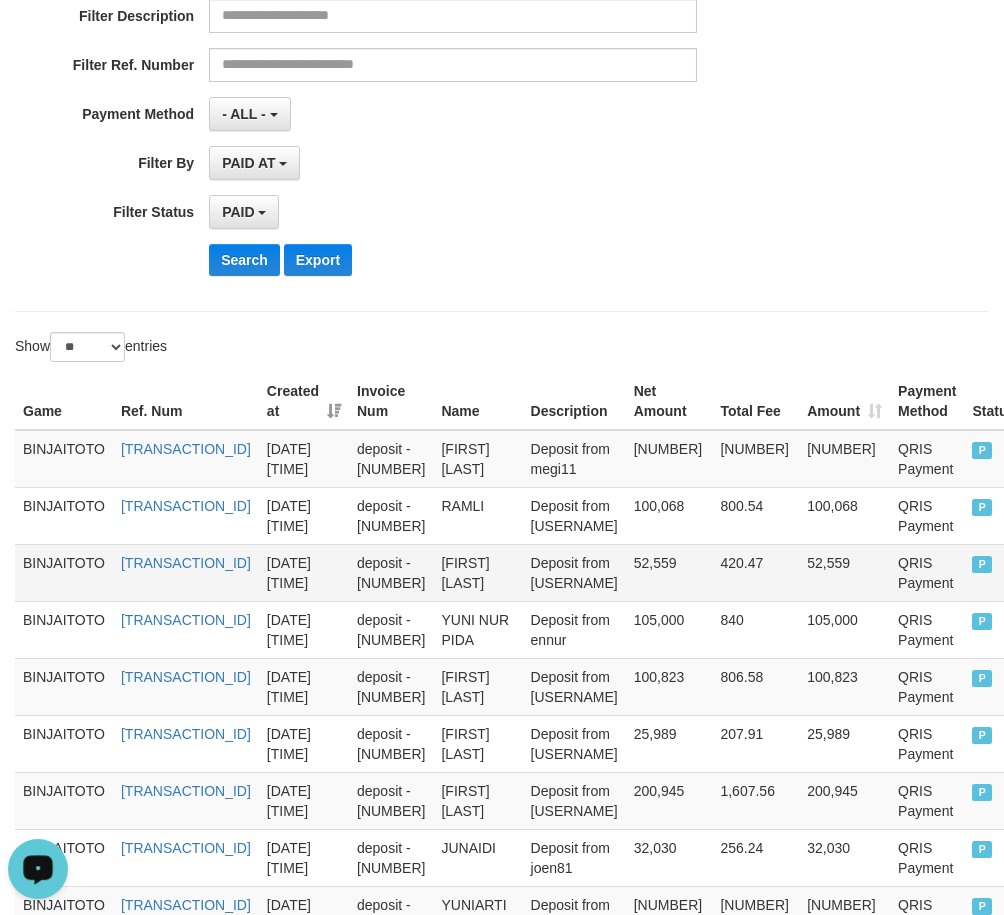 click on "[FIRST] [LAST]" at bounding box center [477, 572] 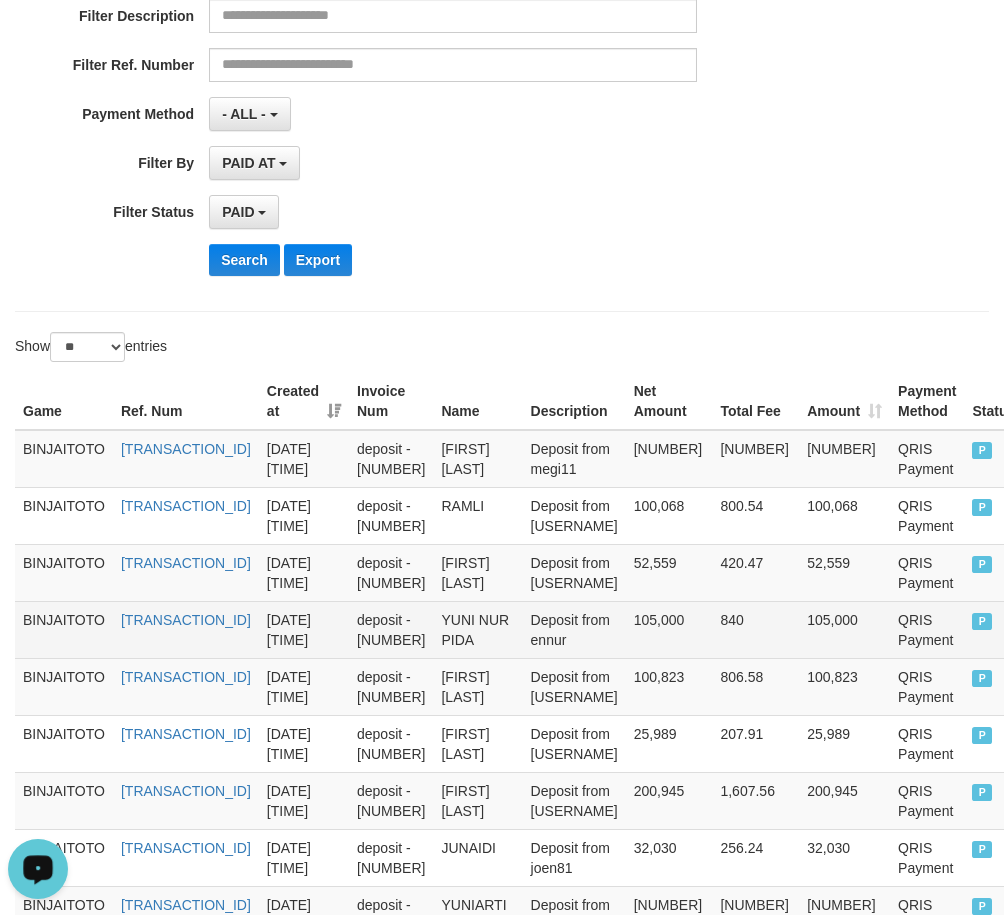 click on "YUNI NUR PIDA" at bounding box center [477, 629] 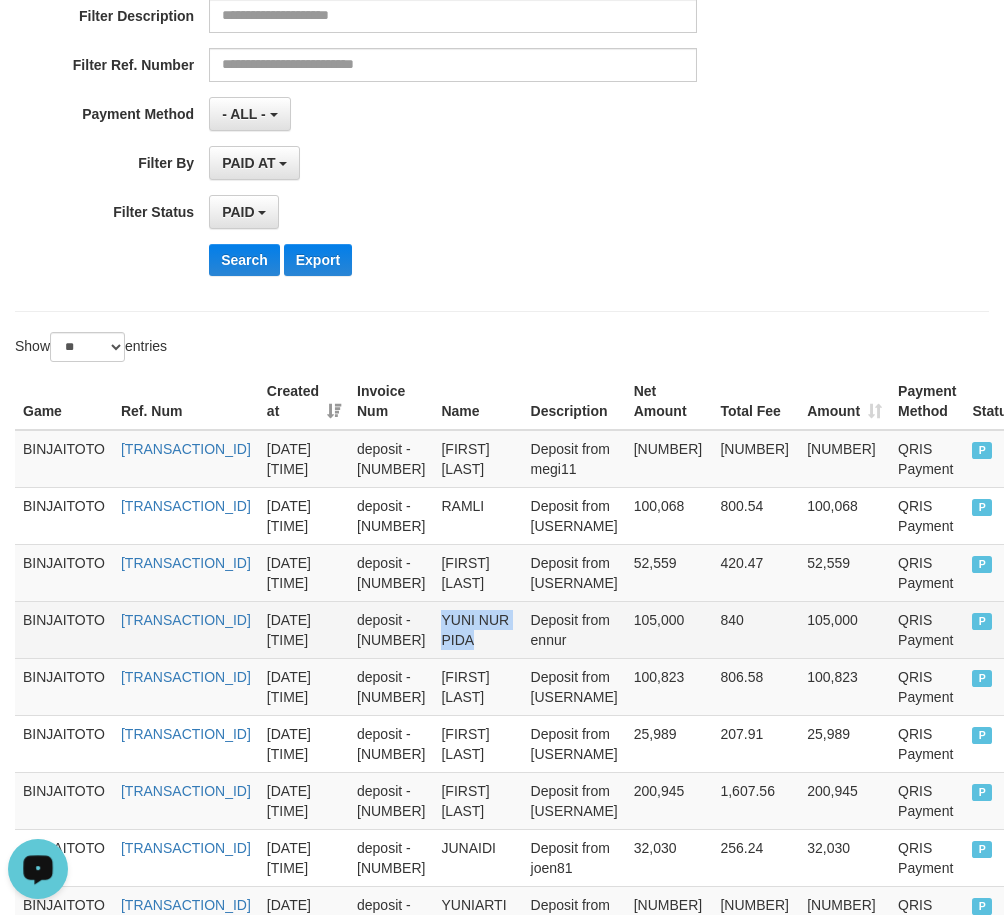 drag, startPoint x: 580, startPoint y: 622, endPoint x: 661, endPoint y: 620, distance: 81.02469 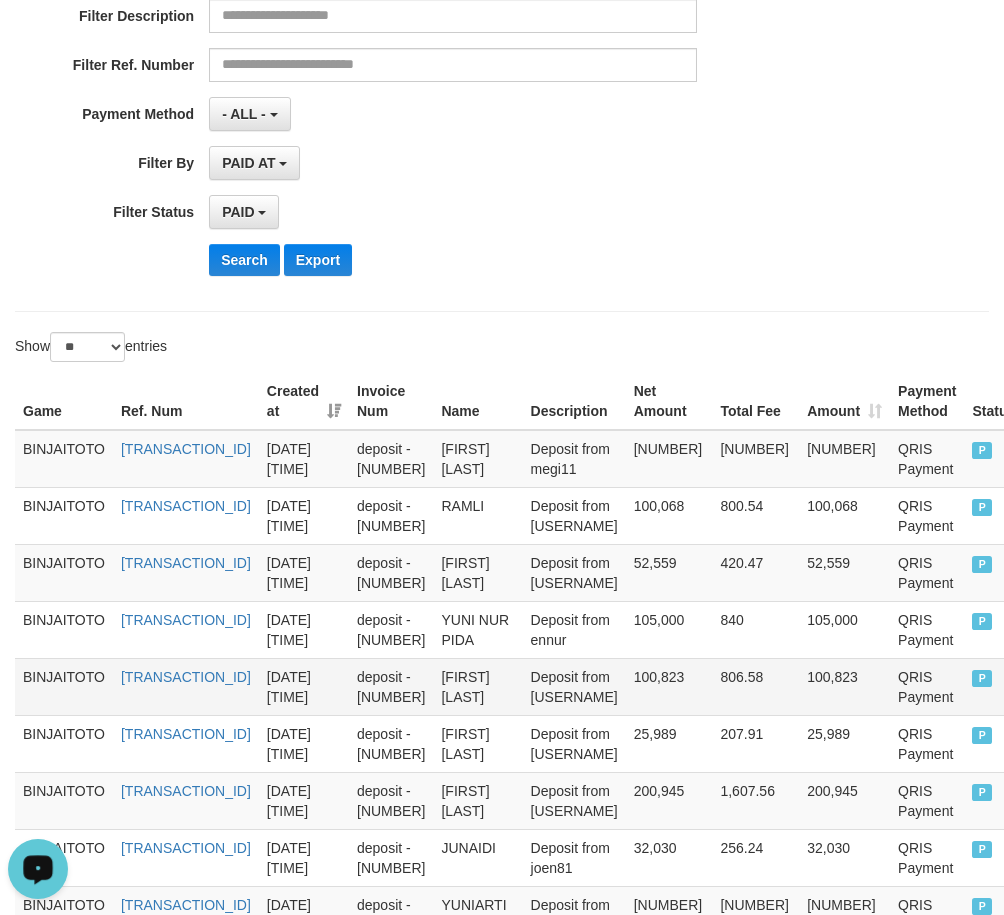 click on "[FIRST] [LAST]" at bounding box center [477, 686] 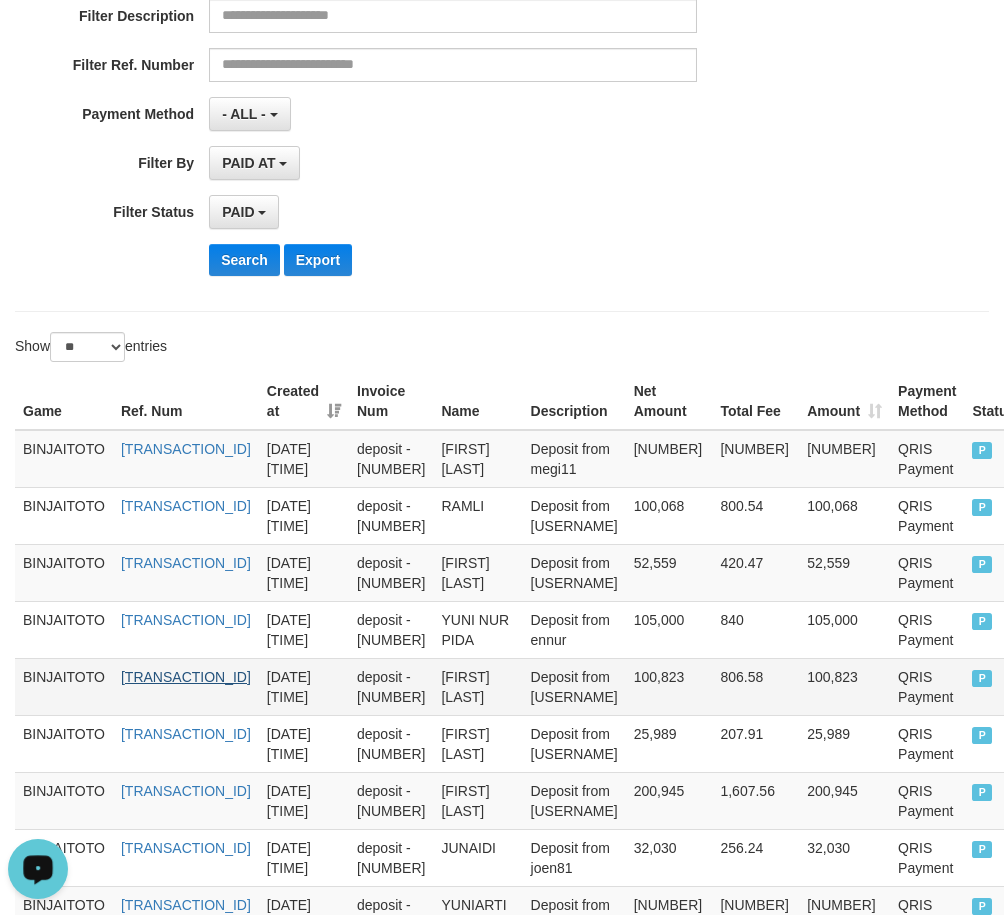 copy on "[FIRST] [LAST]" 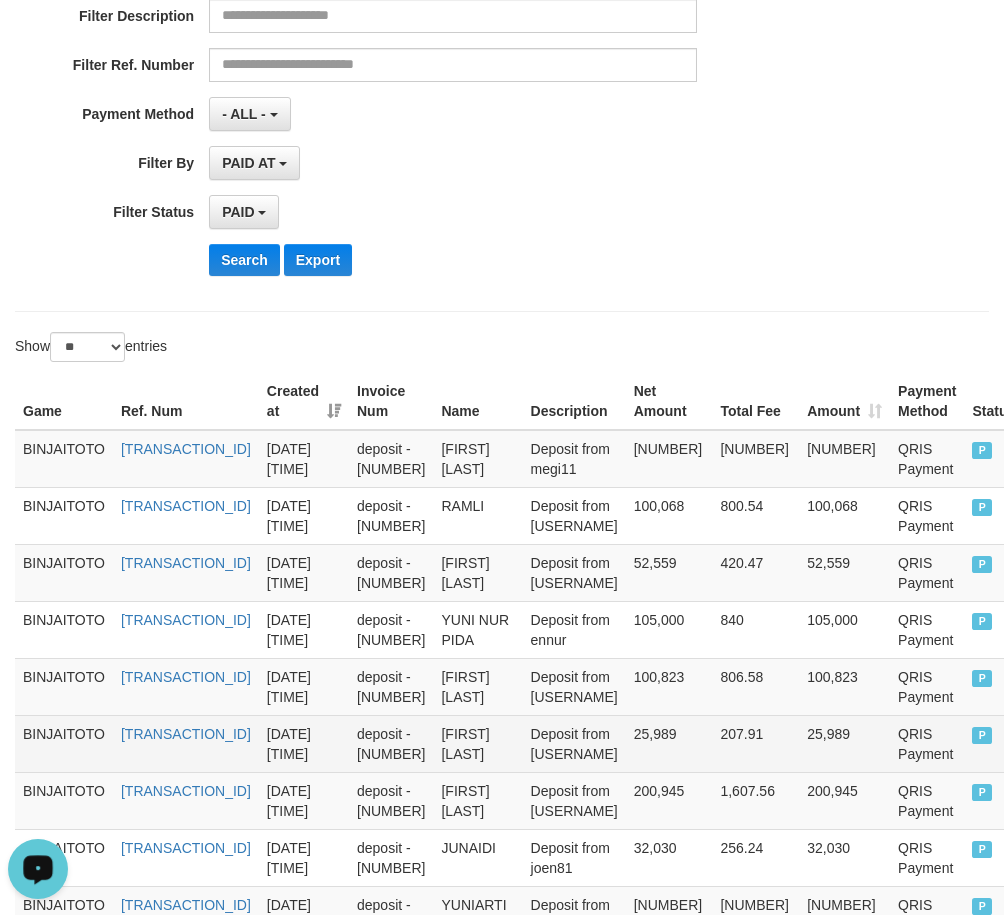 click on "[FIRST] [LAST]" at bounding box center [477, 743] 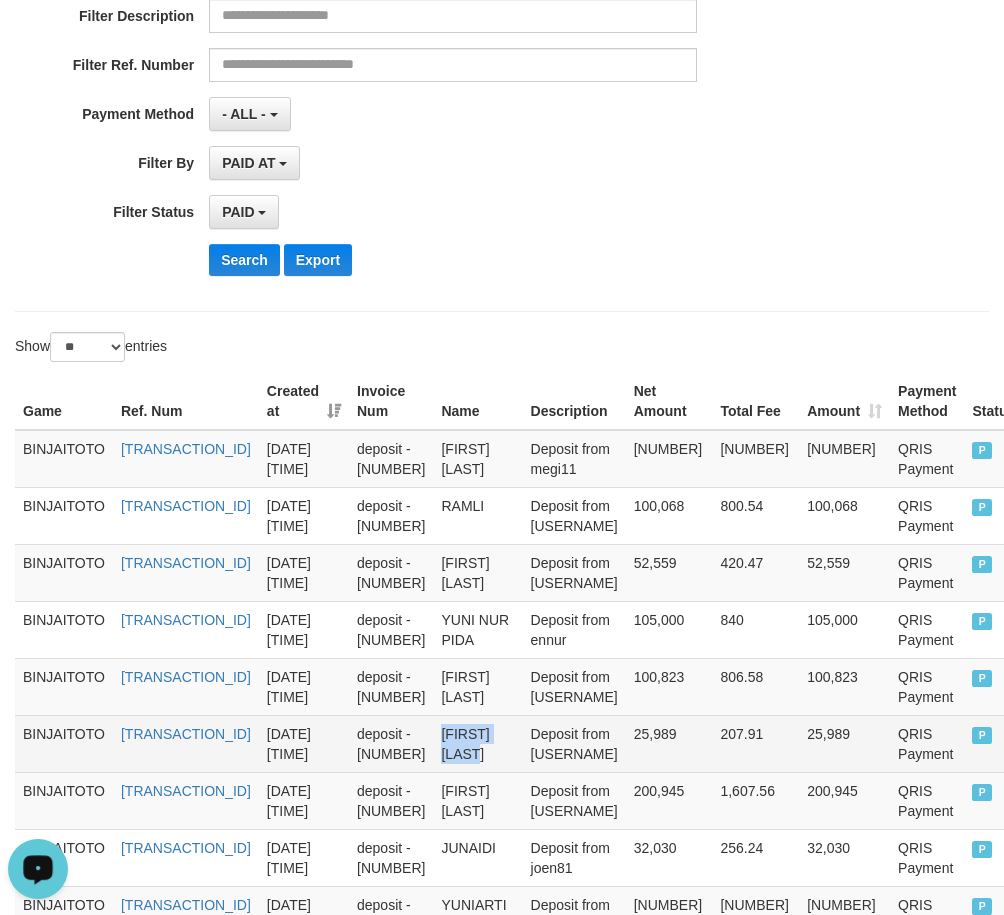 drag, startPoint x: 584, startPoint y: 739, endPoint x: 597, endPoint y: 762, distance: 26.41969 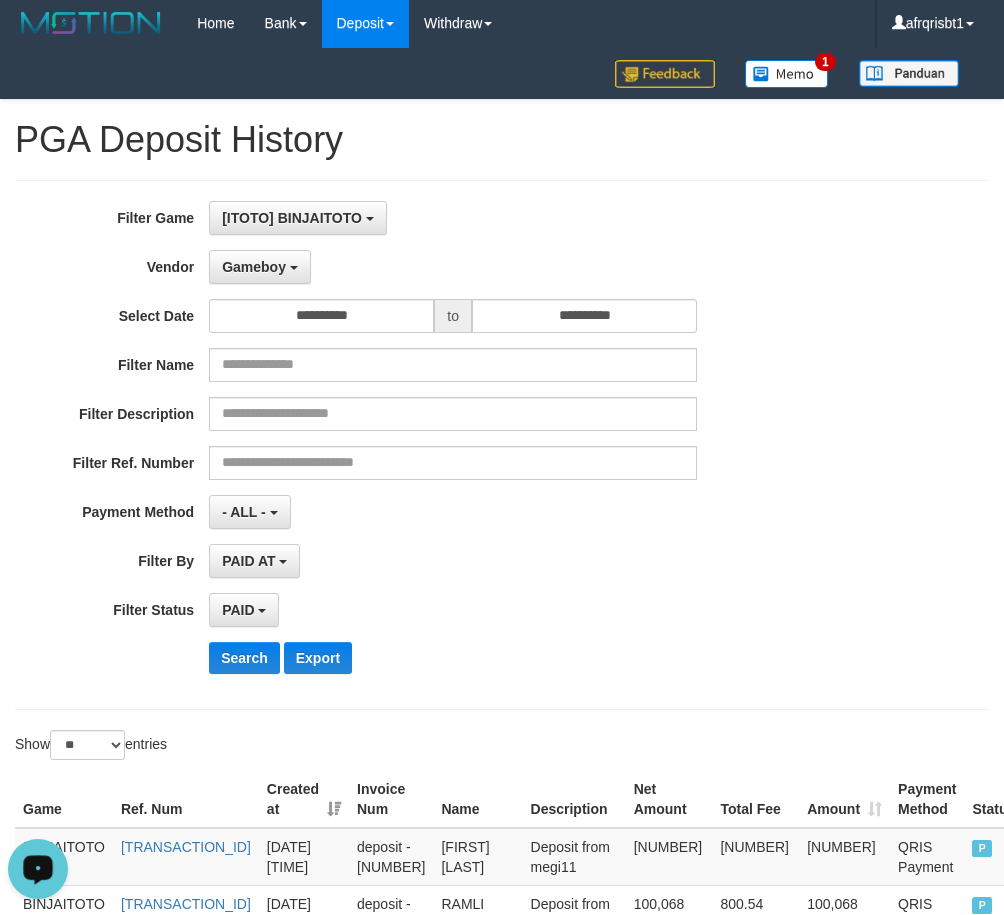 scroll, scrollTop: 0, scrollLeft: 0, axis: both 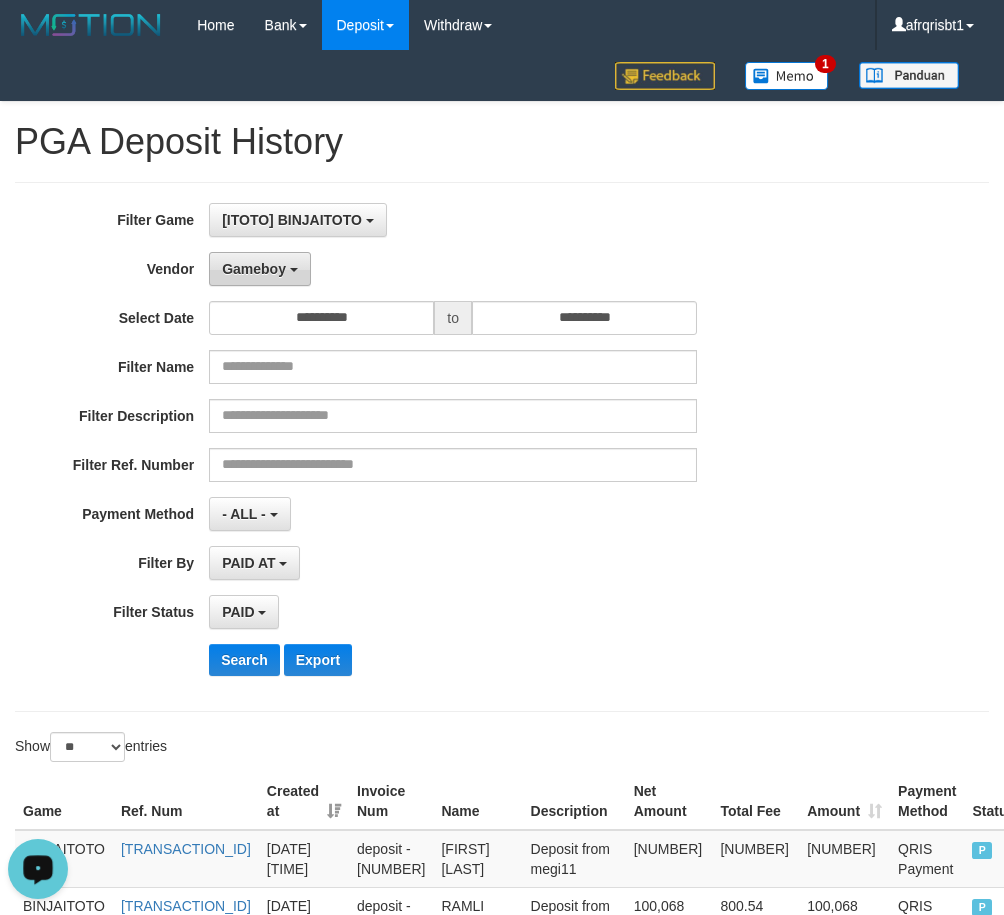 click on "Gameboy" at bounding box center (254, 269) 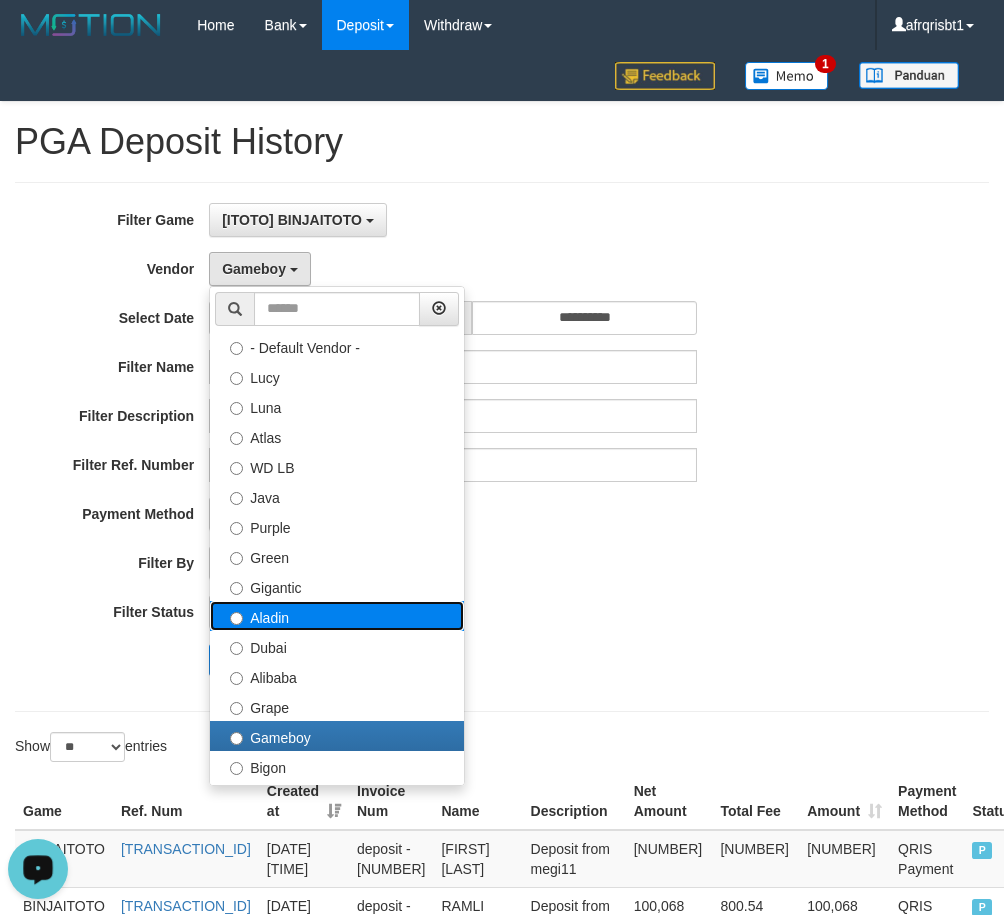 click on "Aladin" at bounding box center (337, 616) 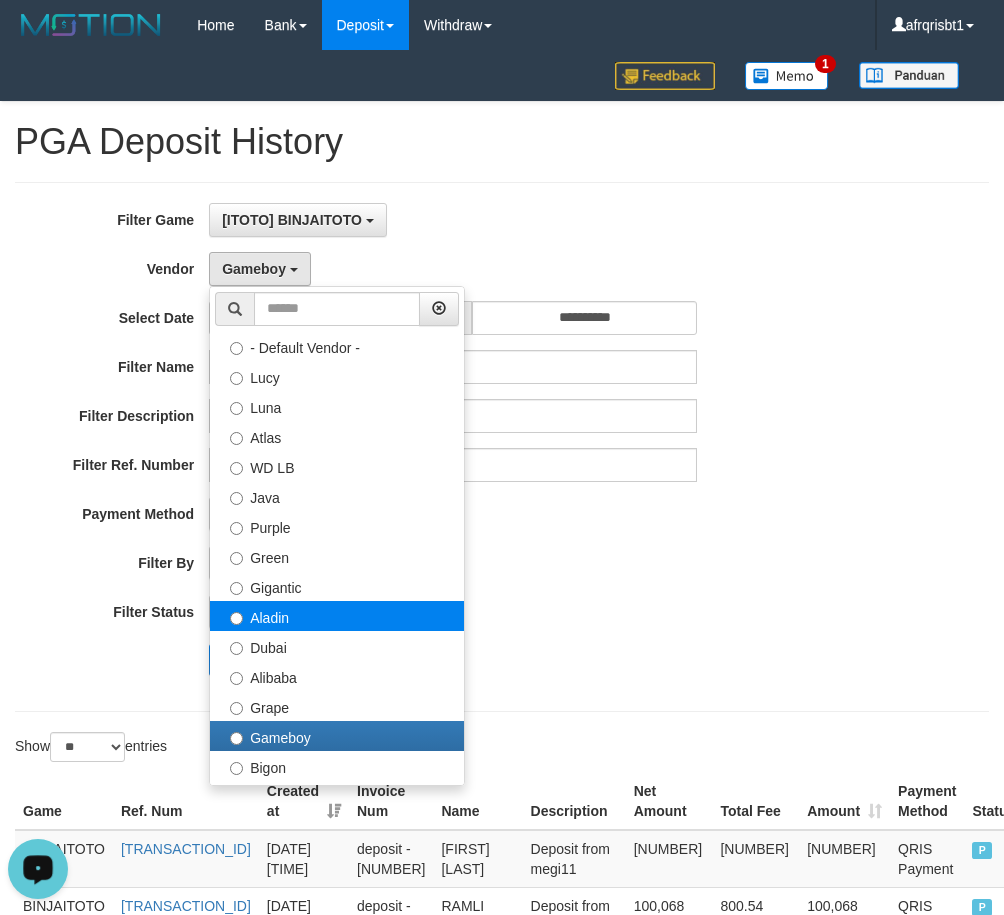 select on "**********" 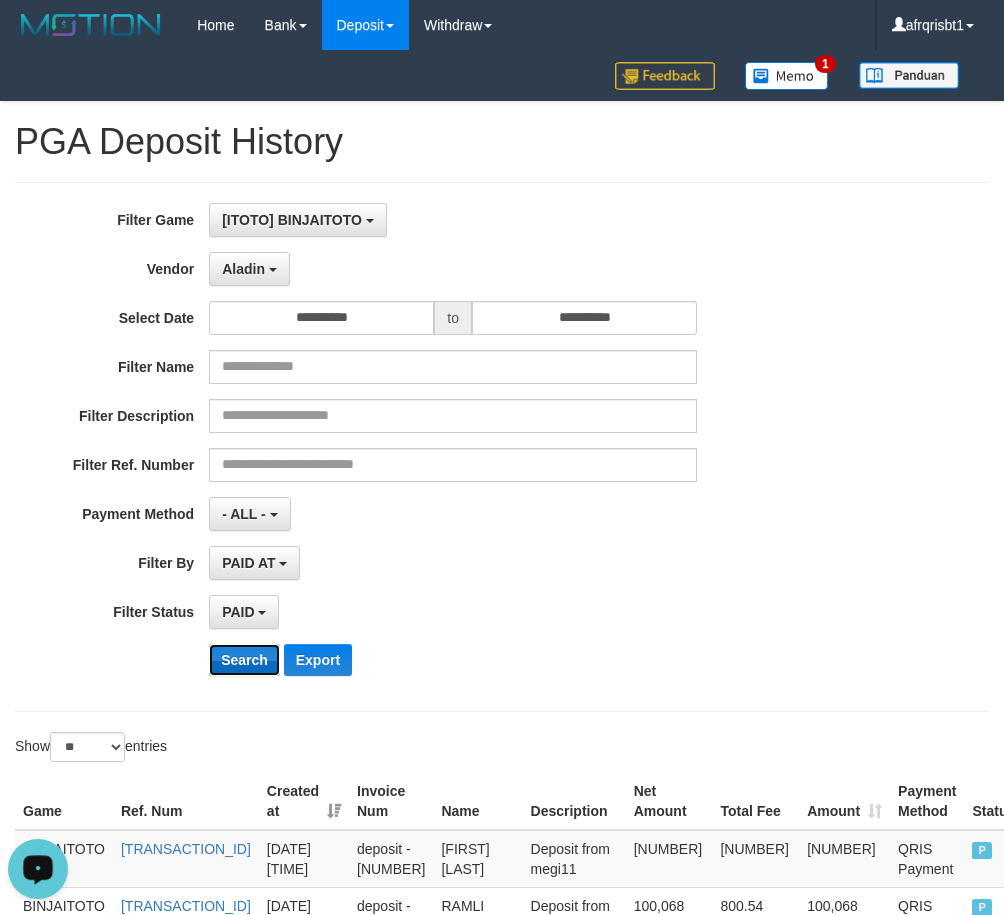 click on "Search" at bounding box center (244, 660) 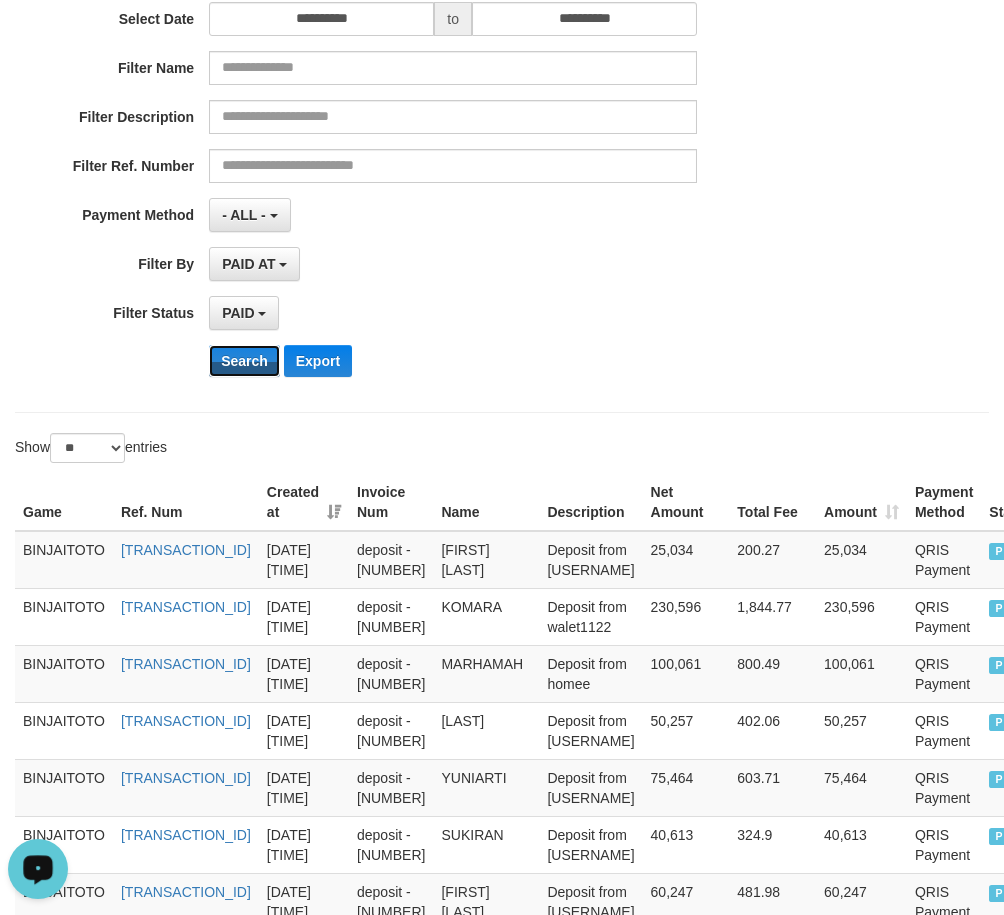 scroll, scrollTop: 300, scrollLeft: 0, axis: vertical 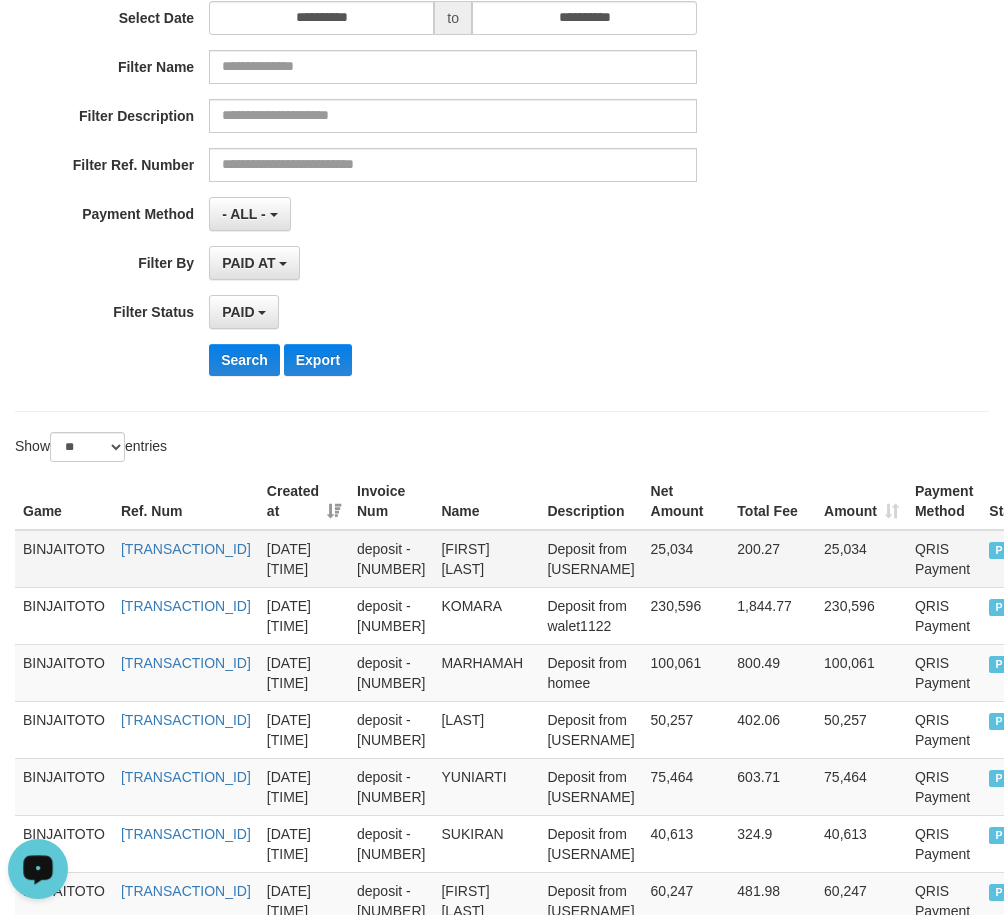 click on "[FIRST] [LAST]" at bounding box center (486, 559) 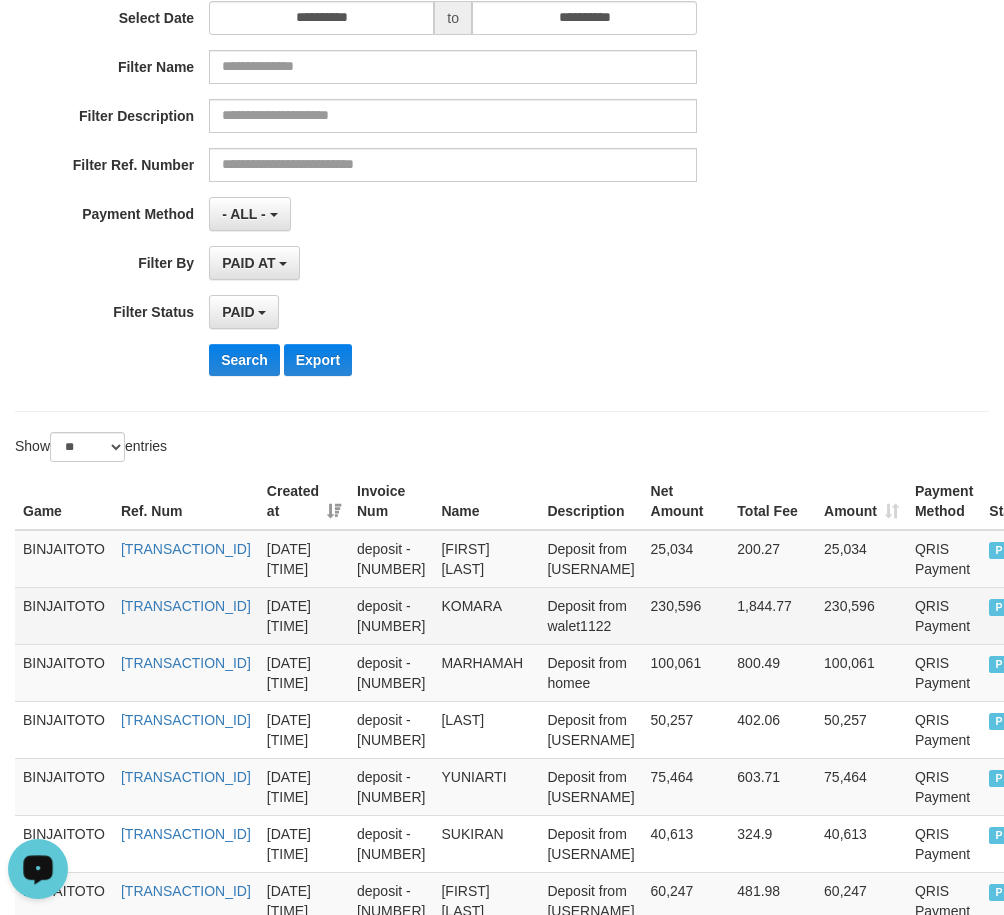 click on "KOMARA" at bounding box center [486, 615] 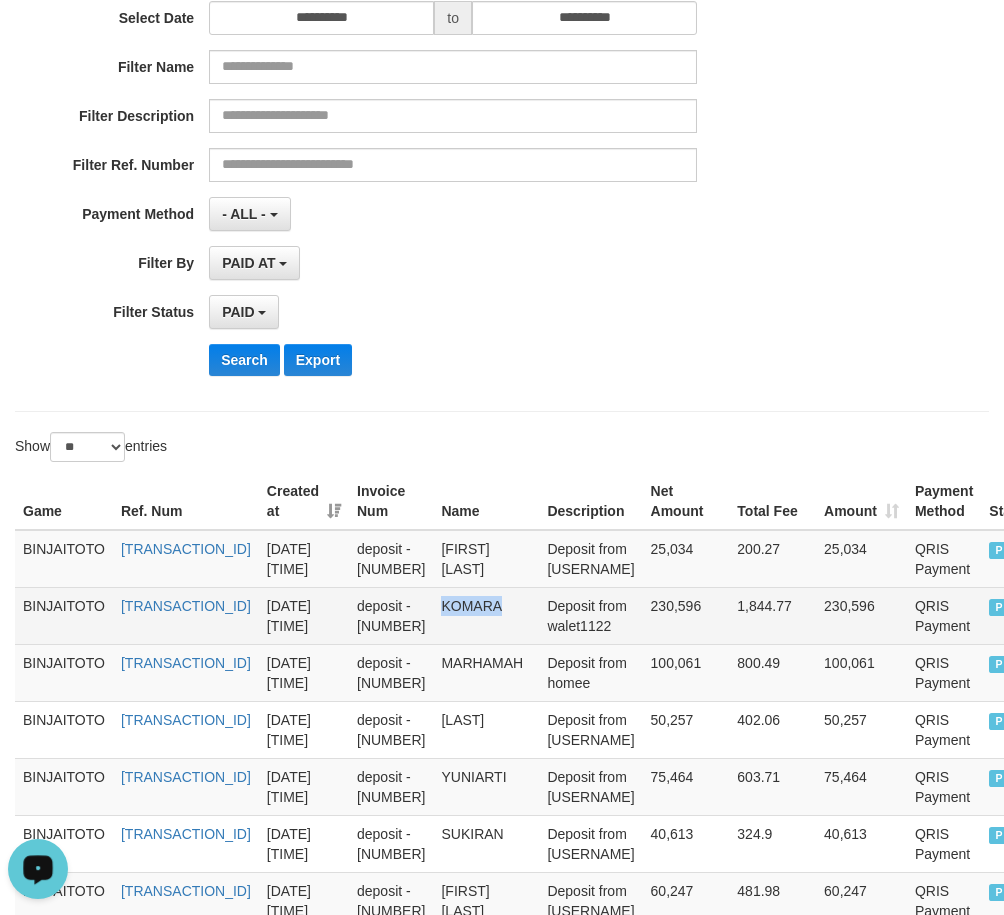 click on "KOMARA" at bounding box center (486, 615) 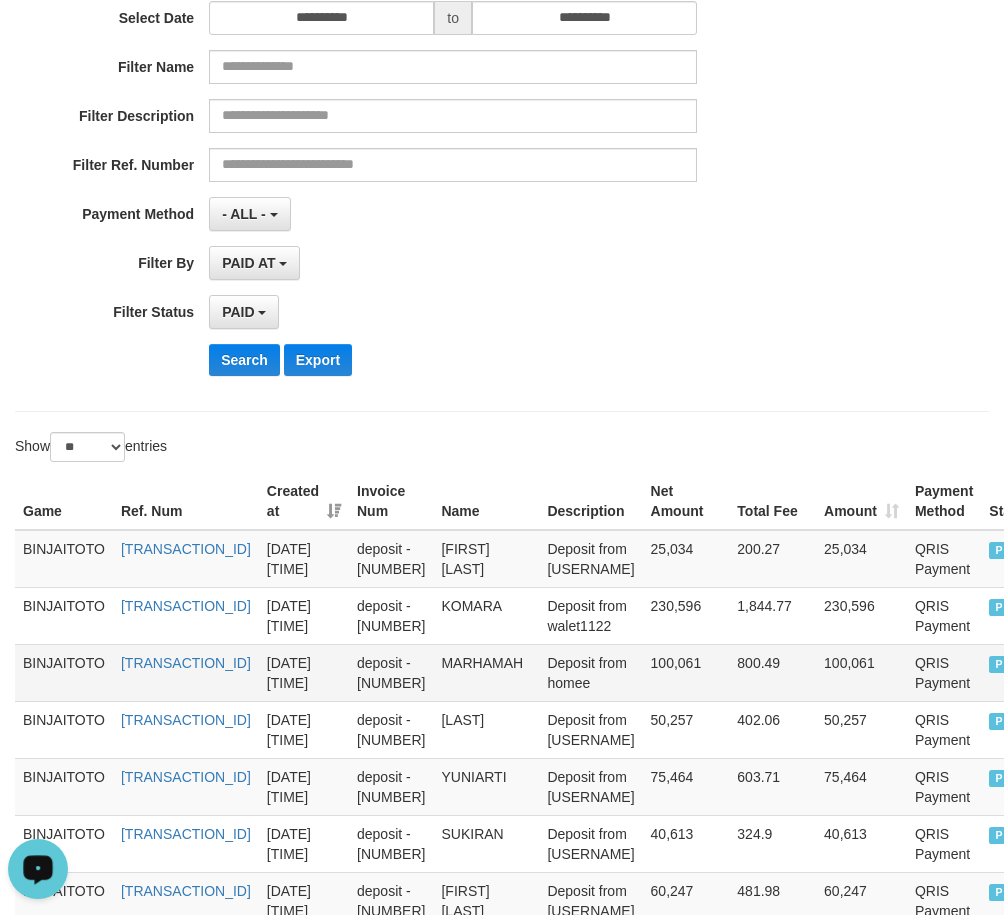 click on "MARHAMAH" at bounding box center [486, 672] 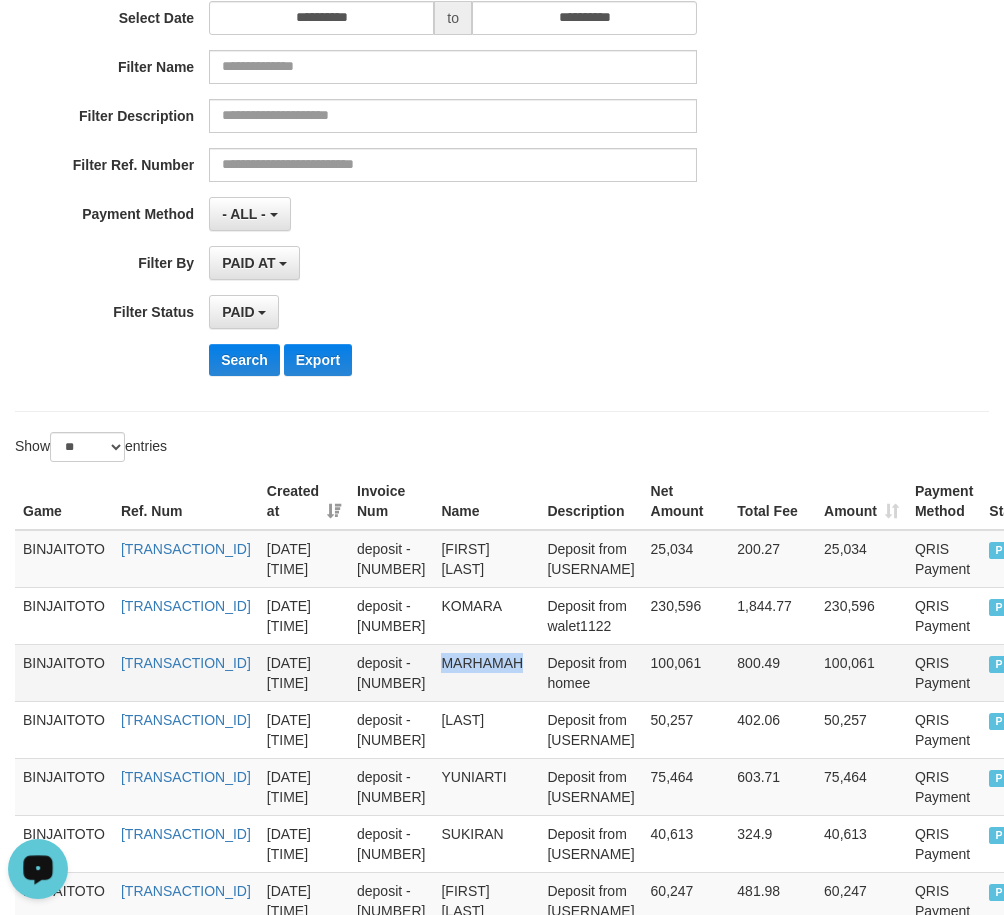 click on "MARHAMAH" at bounding box center (486, 672) 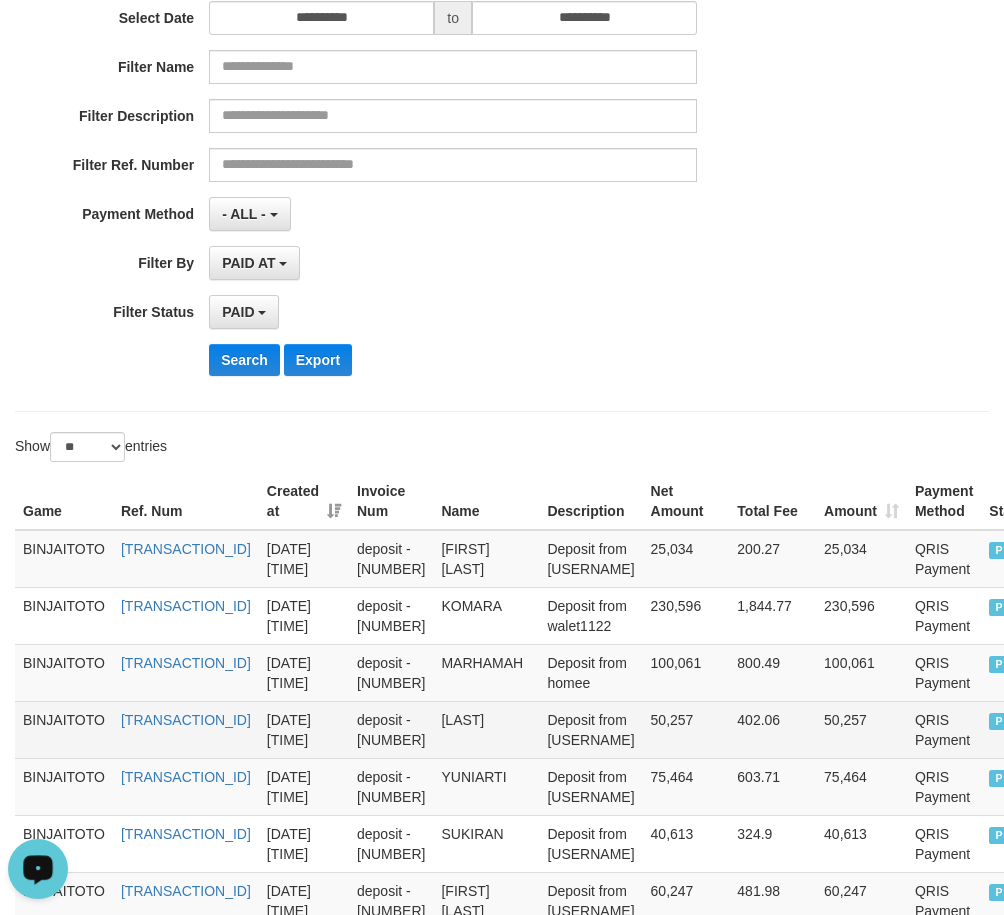 click on "[LAST]" at bounding box center [486, 729] 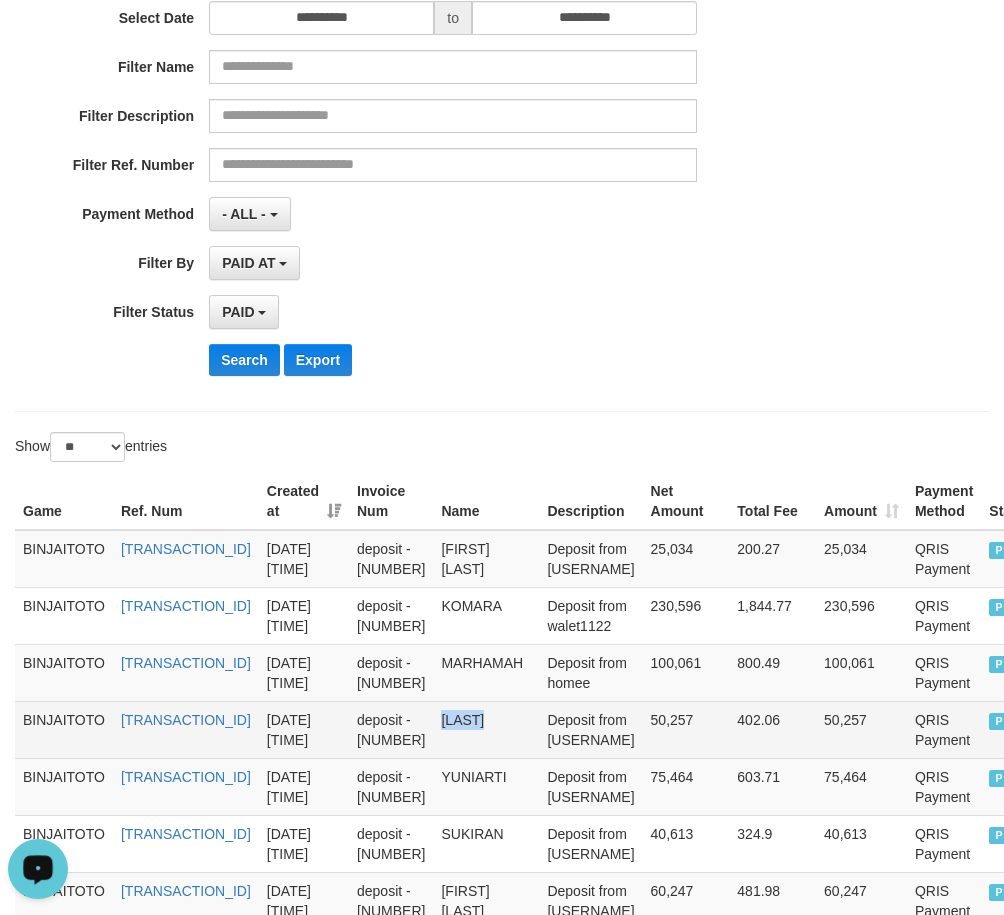 click on "[LAST]" at bounding box center (486, 729) 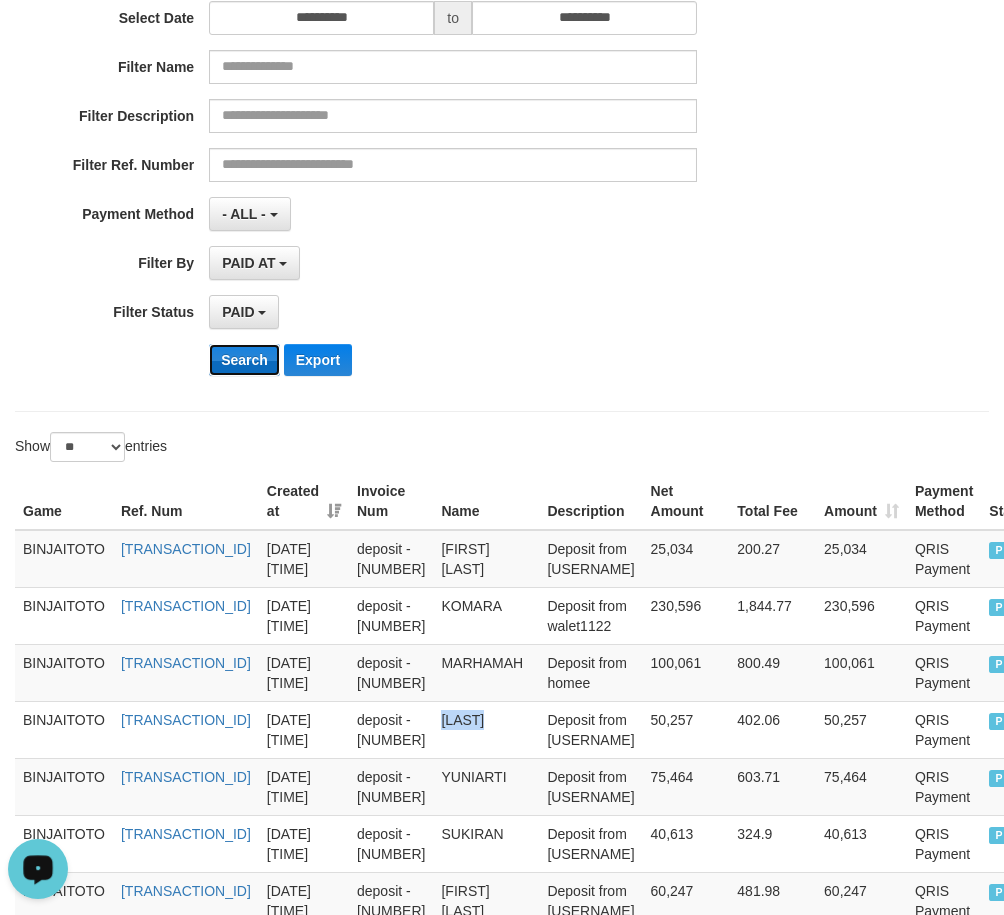 click on "Search" at bounding box center [244, 360] 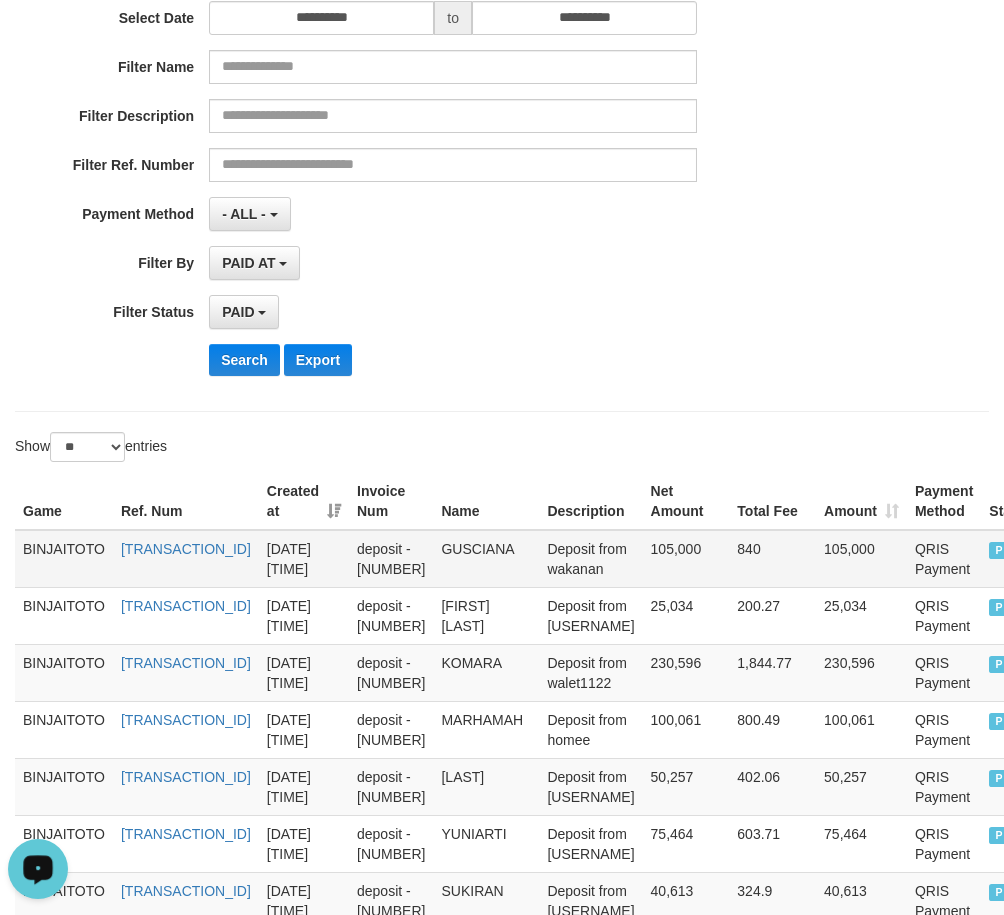click on "GUSCIANA" at bounding box center [486, 559] 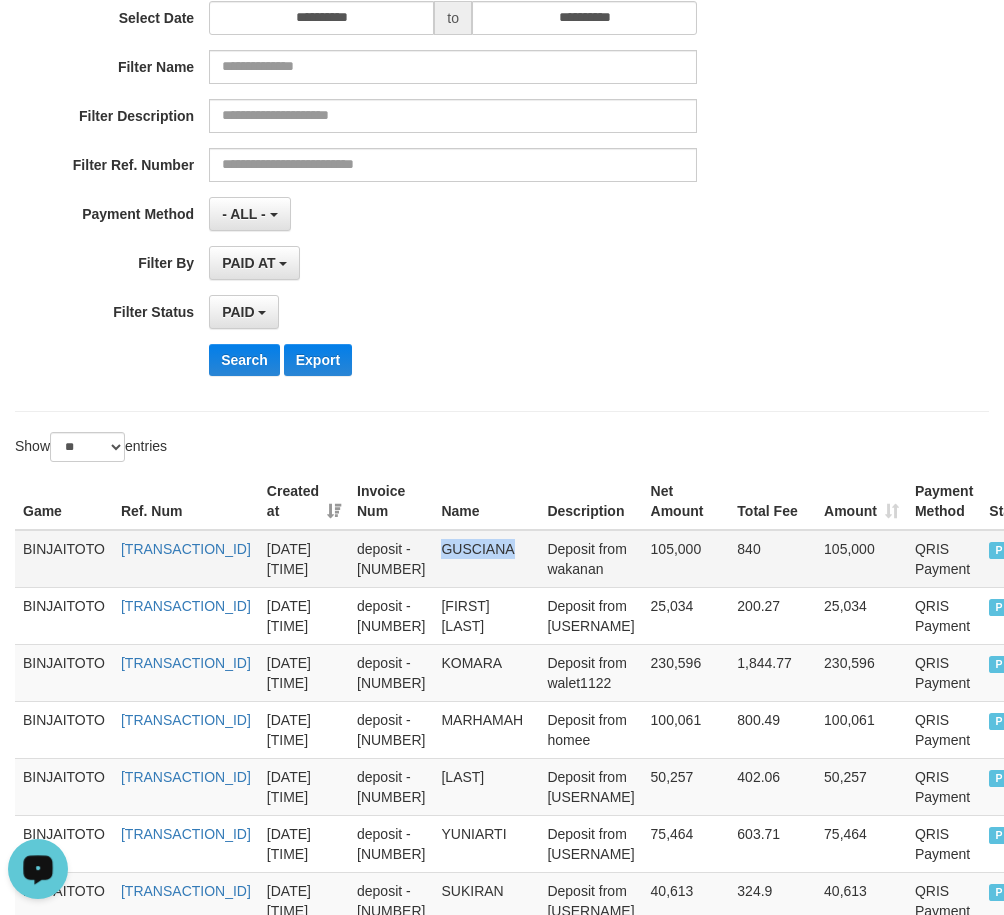 click on "GUSCIANA" at bounding box center (486, 559) 